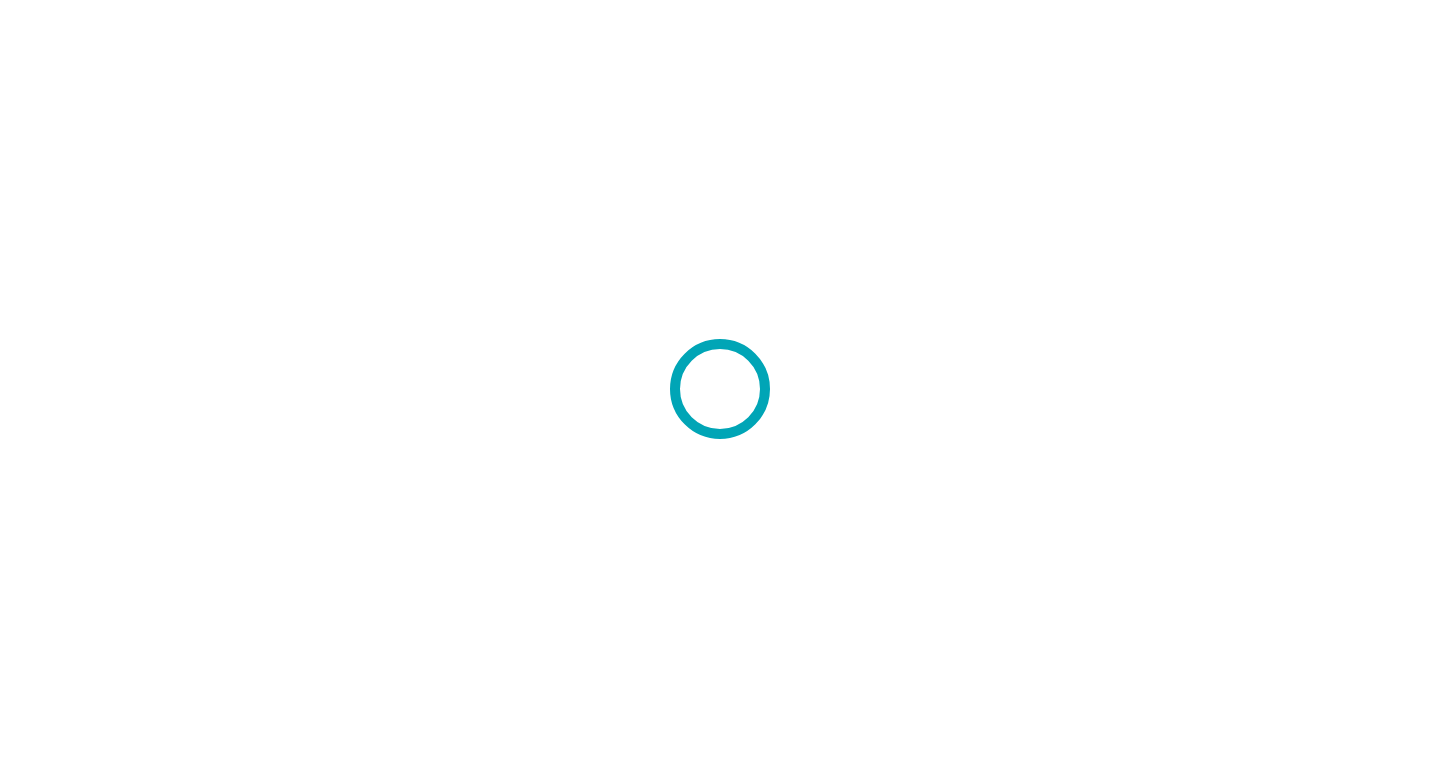 scroll, scrollTop: 0, scrollLeft: 0, axis: both 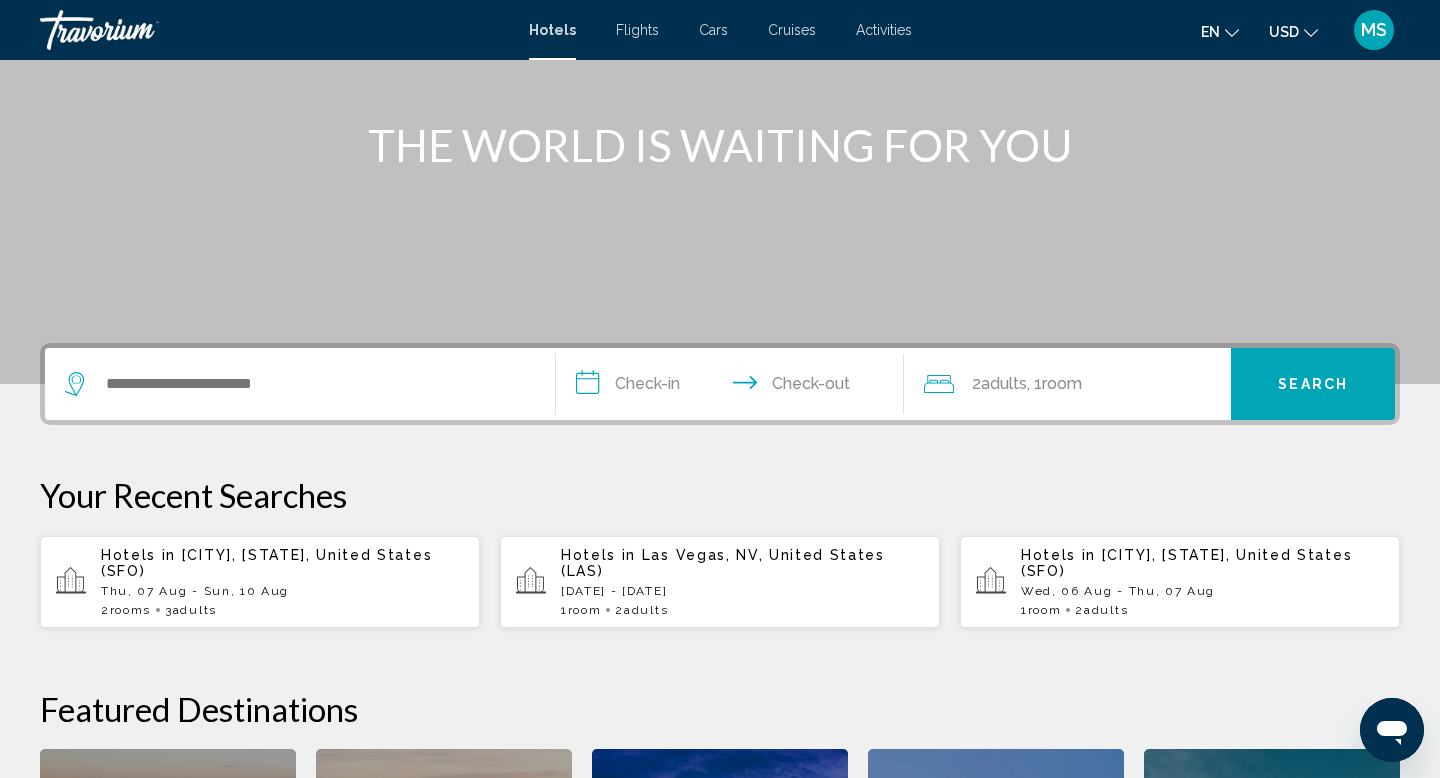 click on "Hotels in    San Francisco, CA, United States (SFO)  Thu, 07 Aug - Sun, 10 Aug  2  Room rooms 3  Adult Adults" at bounding box center [282, 582] 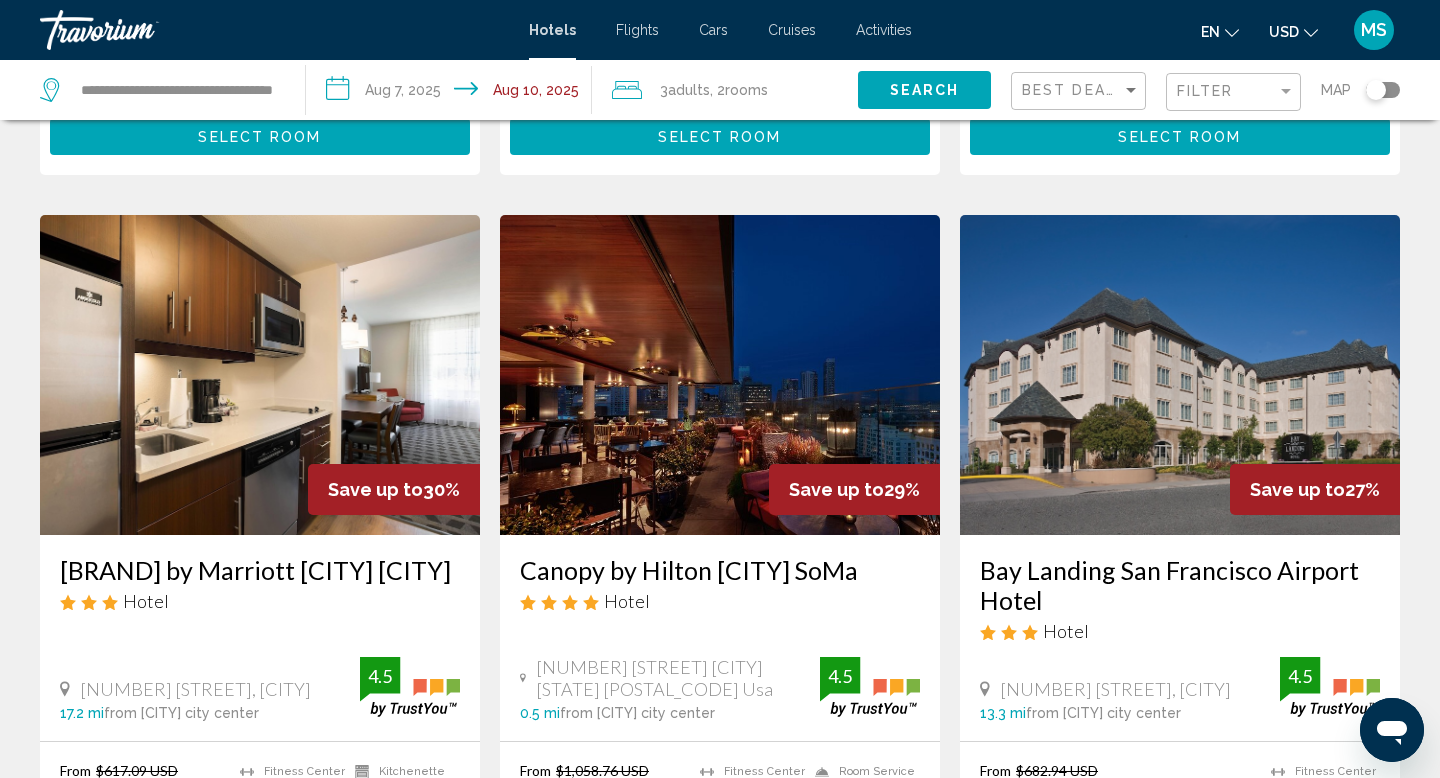 scroll, scrollTop: 2330, scrollLeft: 0, axis: vertical 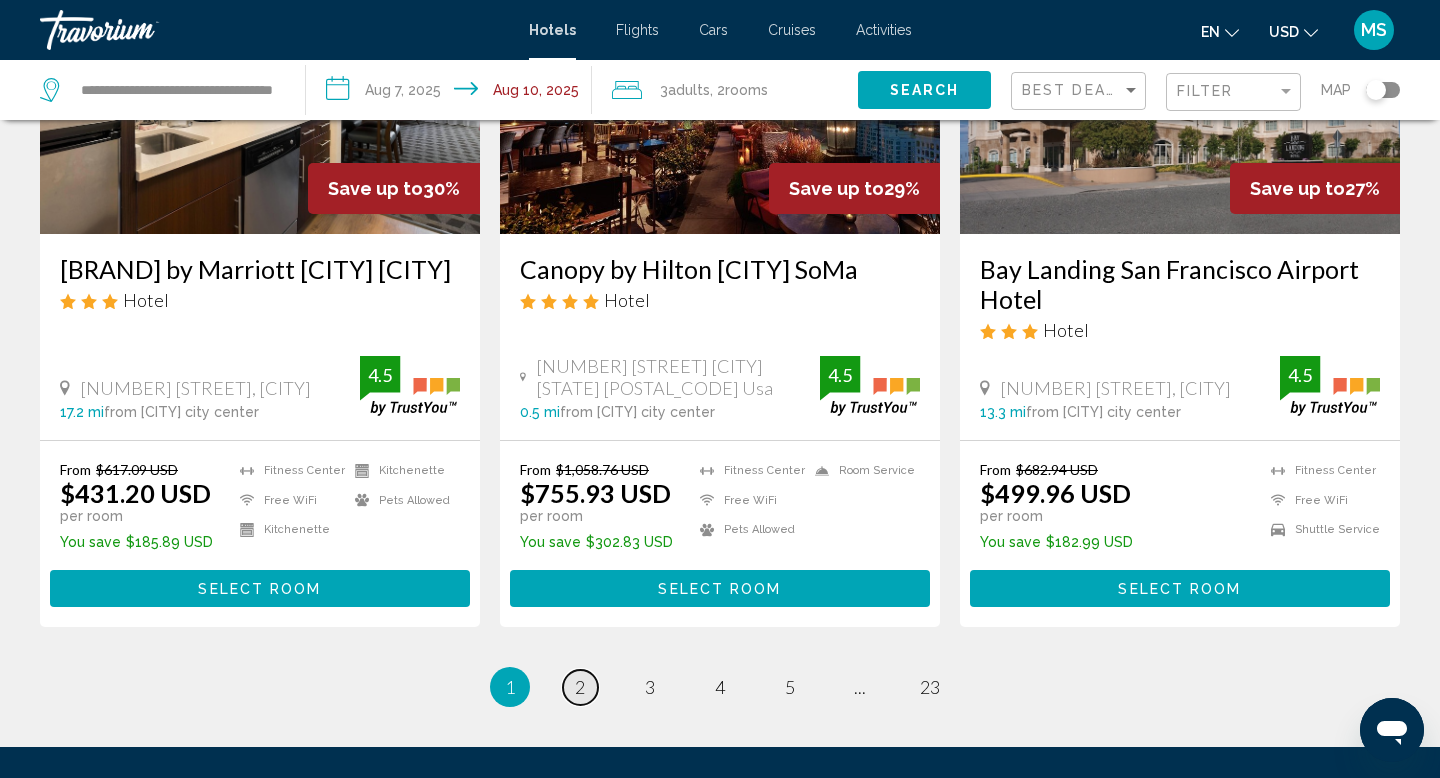 click on "2" at bounding box center [580, 687] 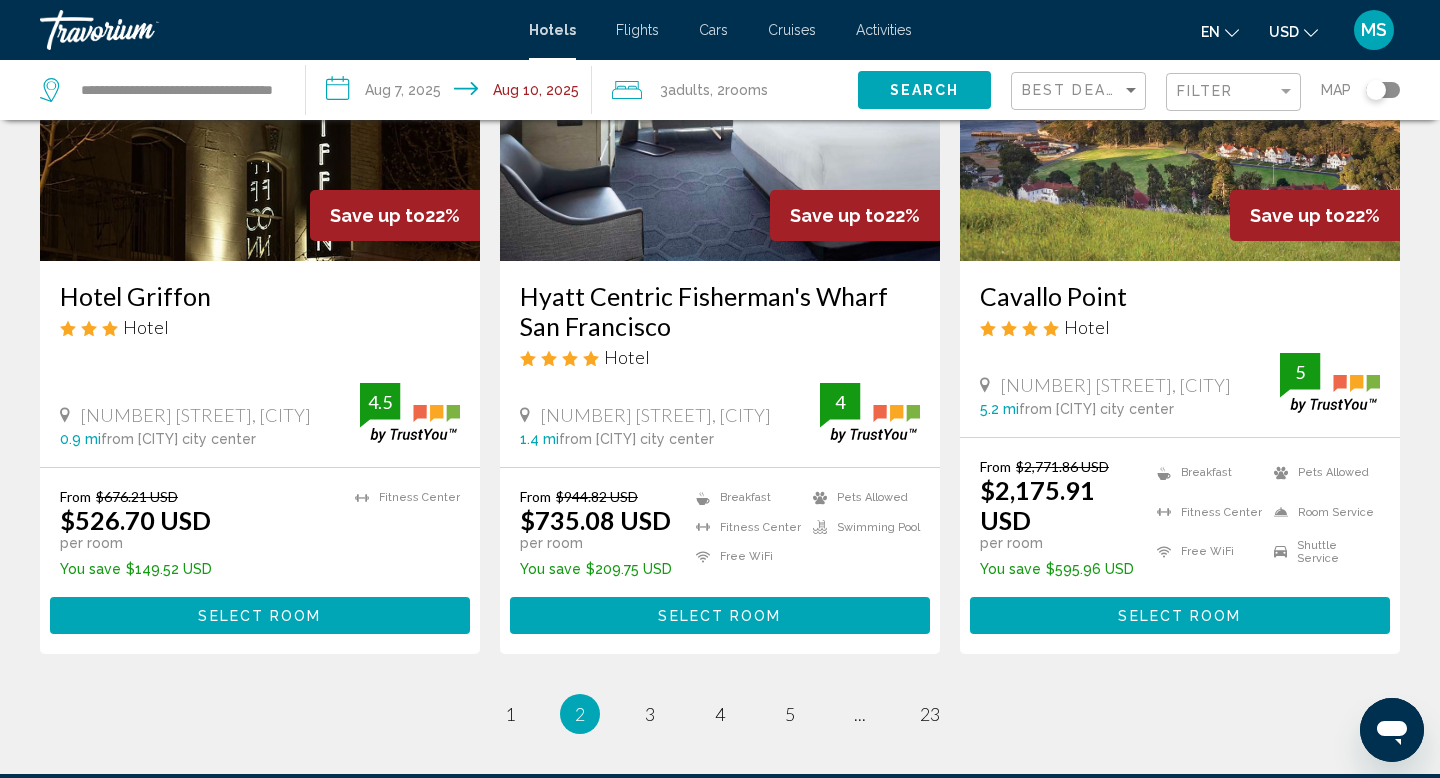 scroll, scrollTop: 2516, scrollLeft: 0, axis: vertical 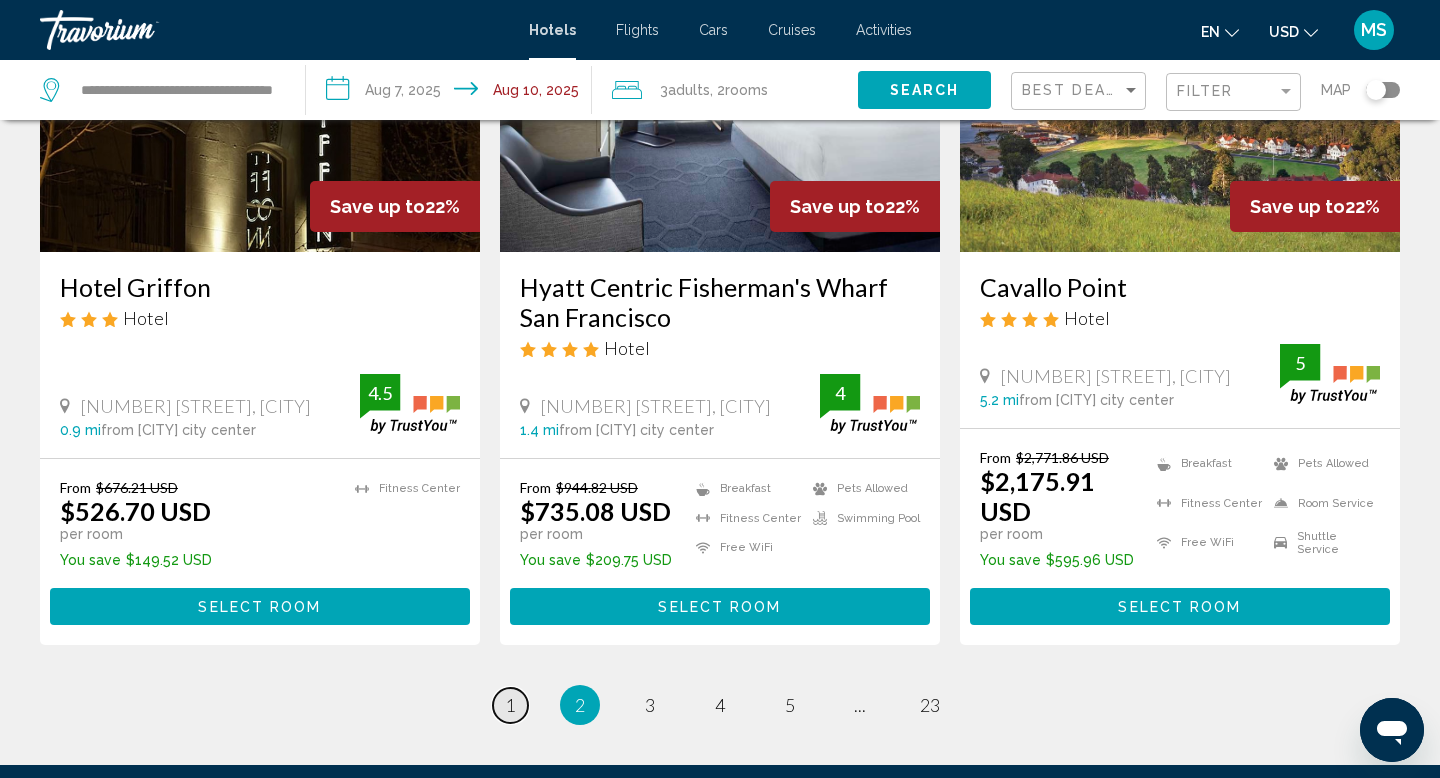click on "1" at bounding box center [510, 705] 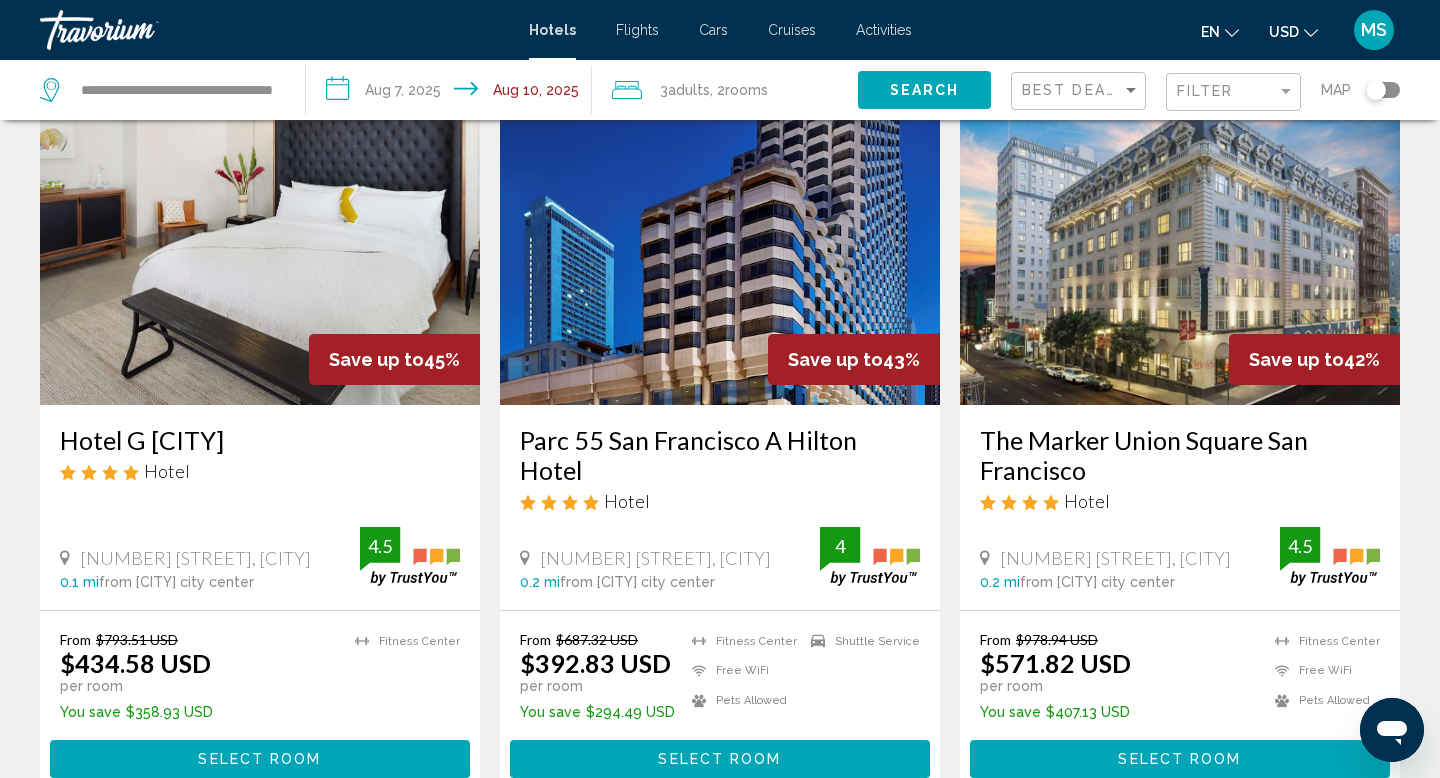 scroll, scrollTop: 0, scrollLeft: 0, axis: both 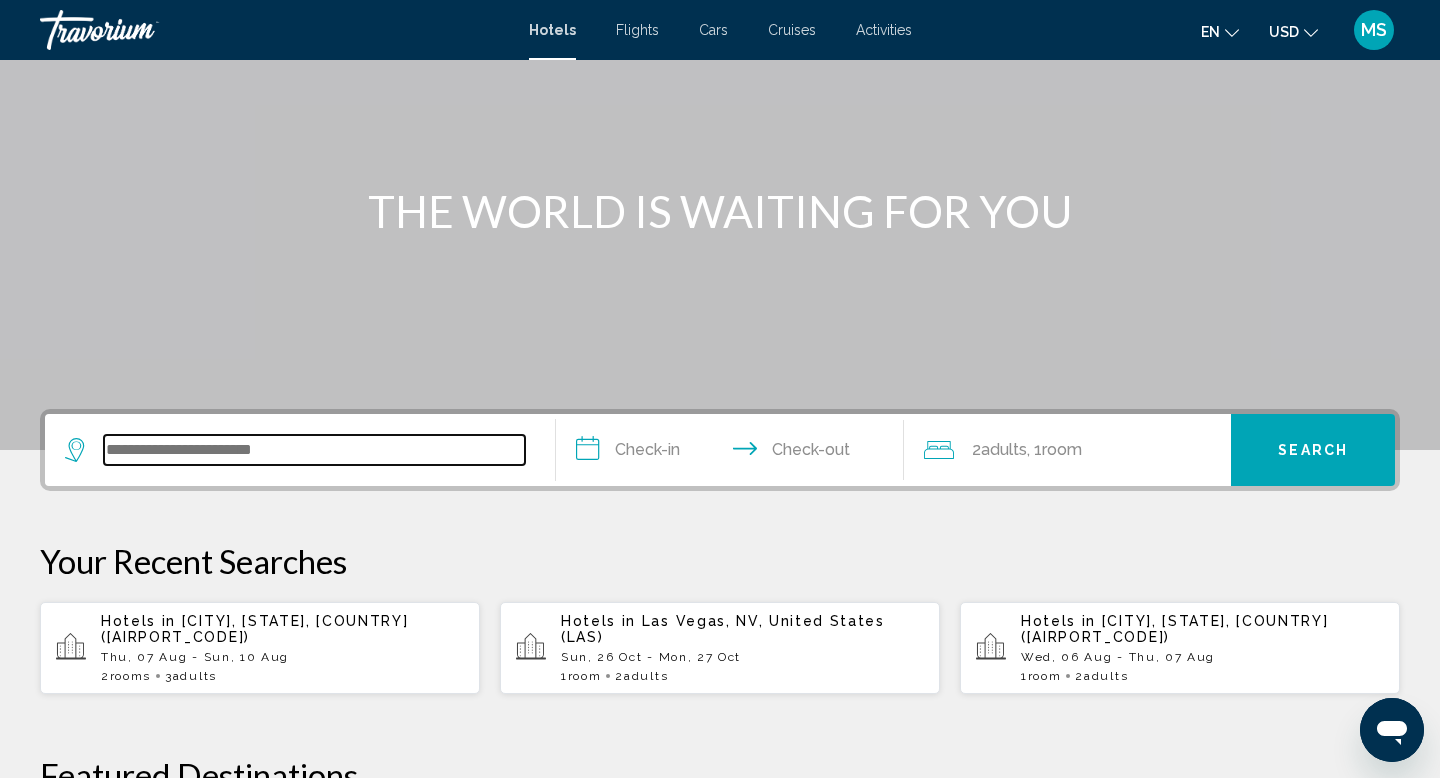 click at bounding box center [314, 450] 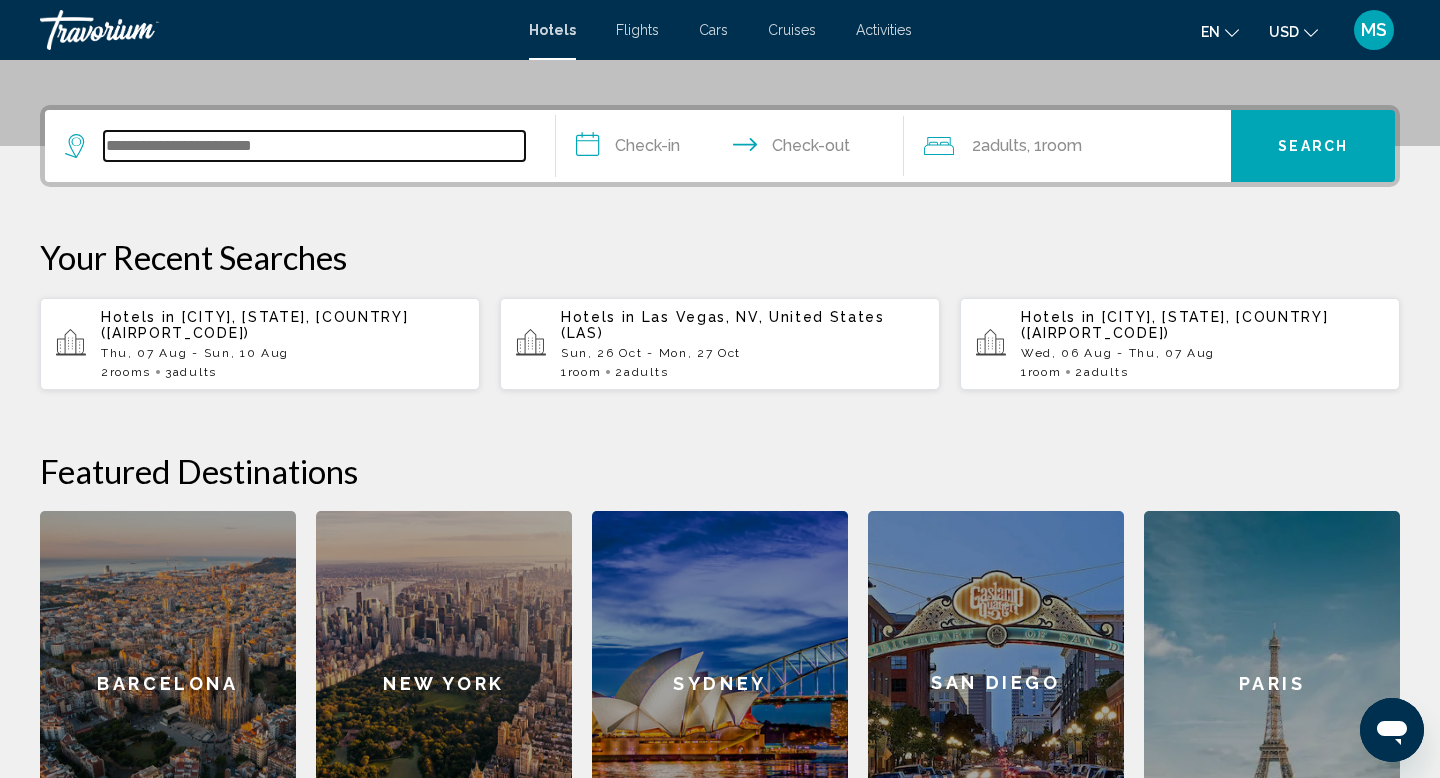 scroll, scrollTop: 494, scrollLeft: 0, axis: vertical 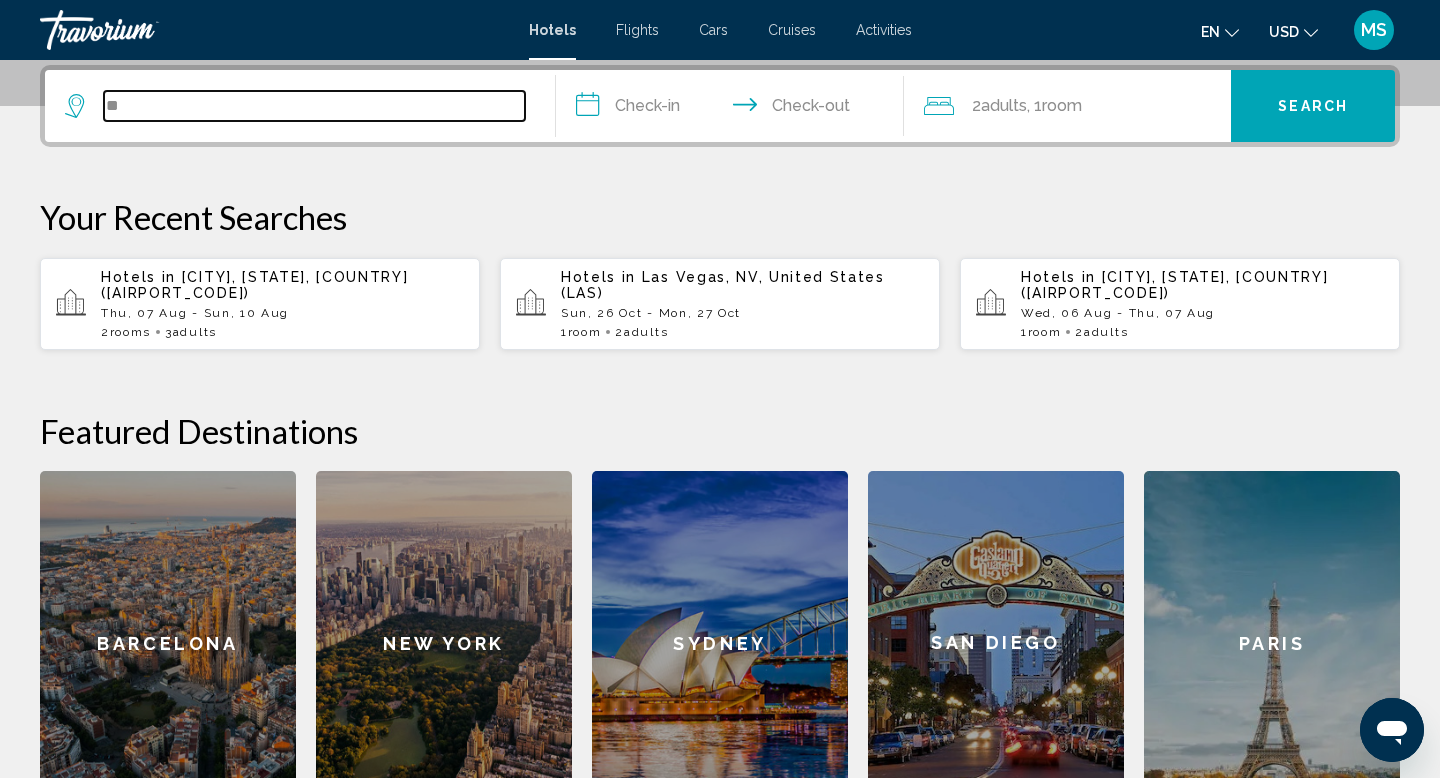 type on "*" 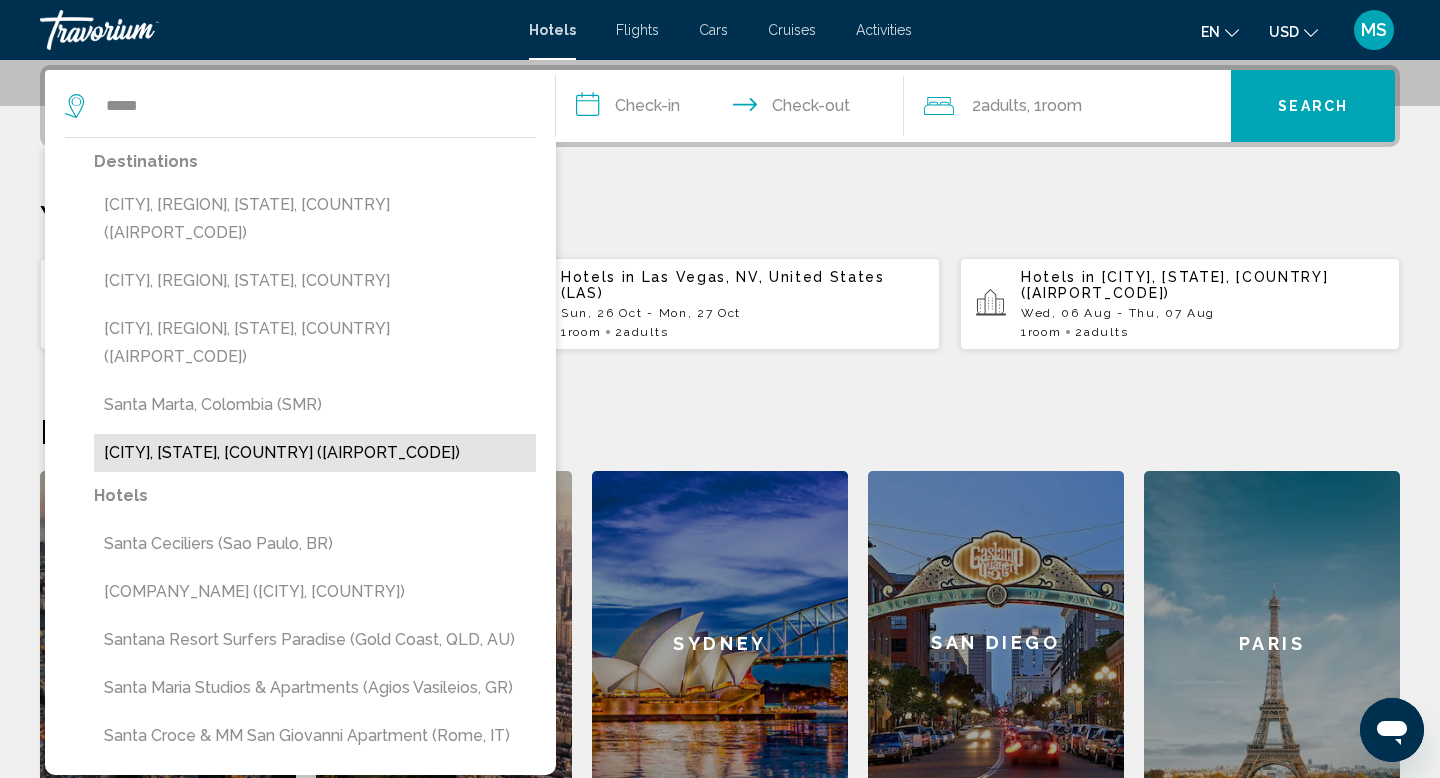click on "Santa Barbara, CA, United States (SBA)" at bounding box center (315, 453) 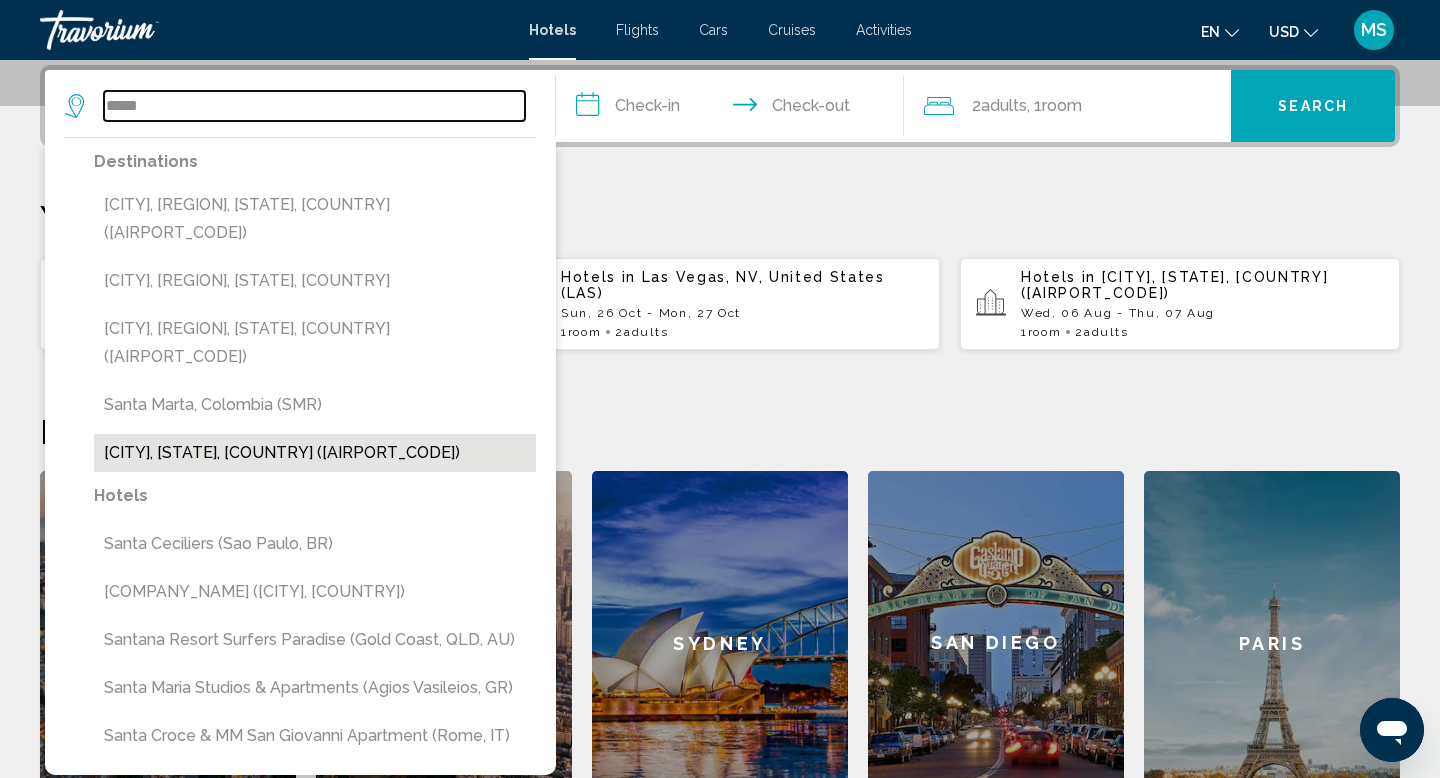 type on "**********" 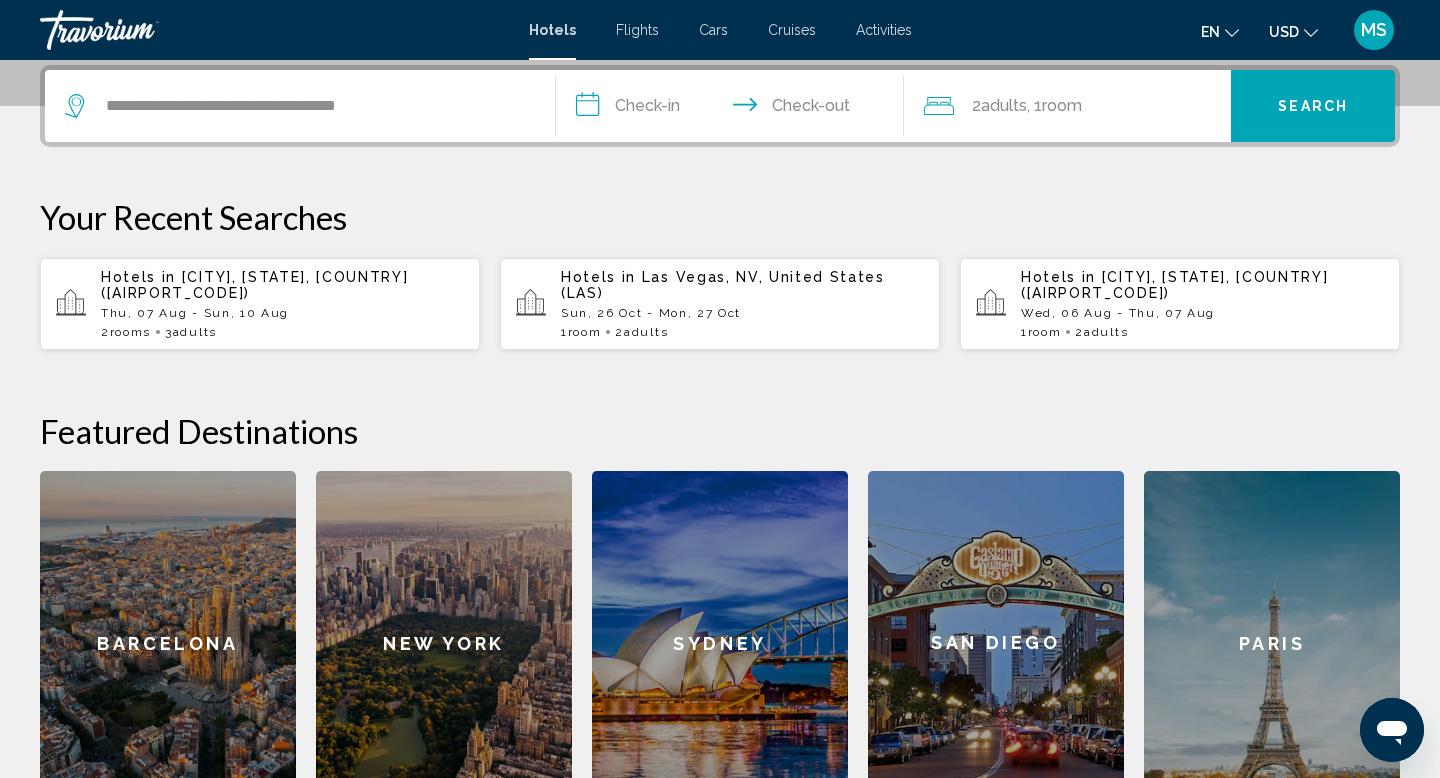 click on "**********" at bounding box center [734, 109] 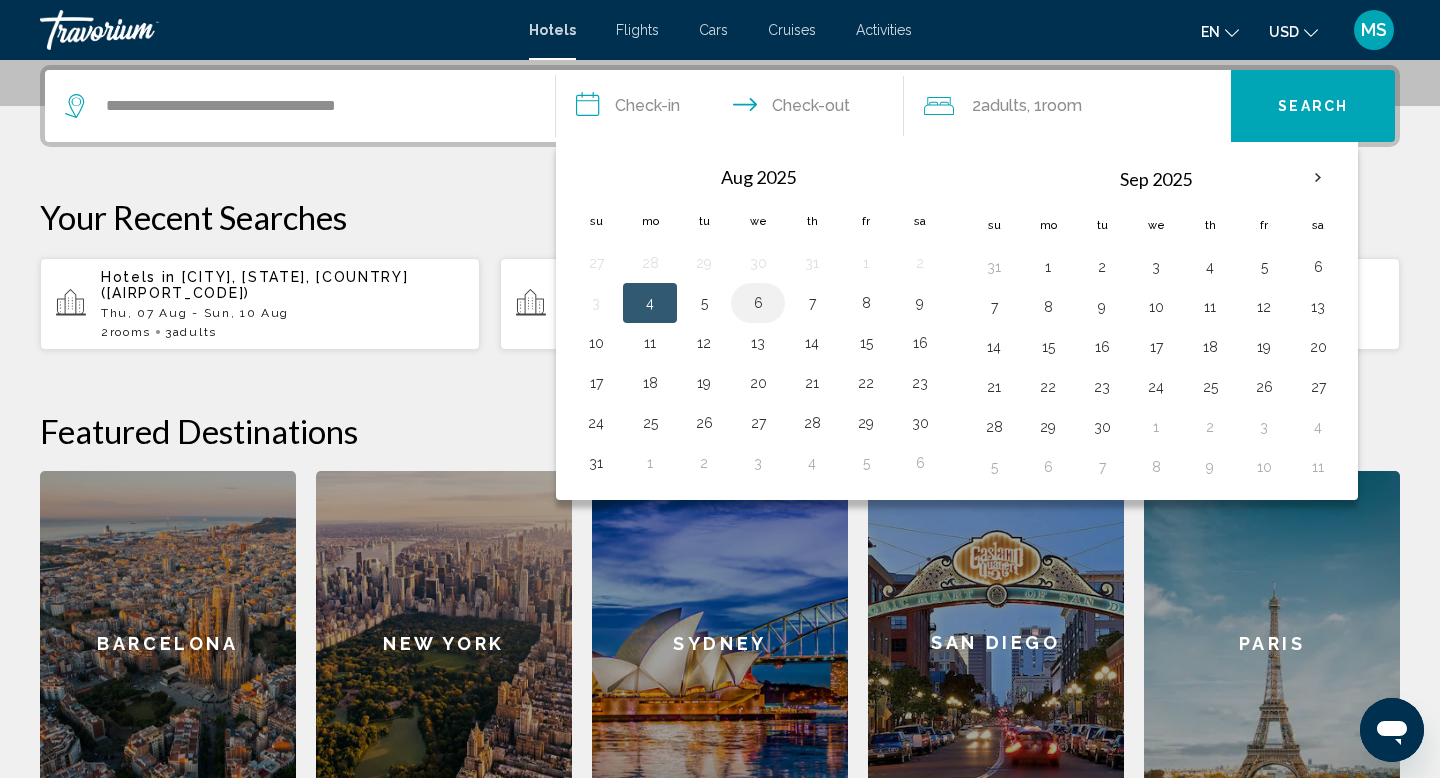 click on "6" at bounding box center [758, 303] 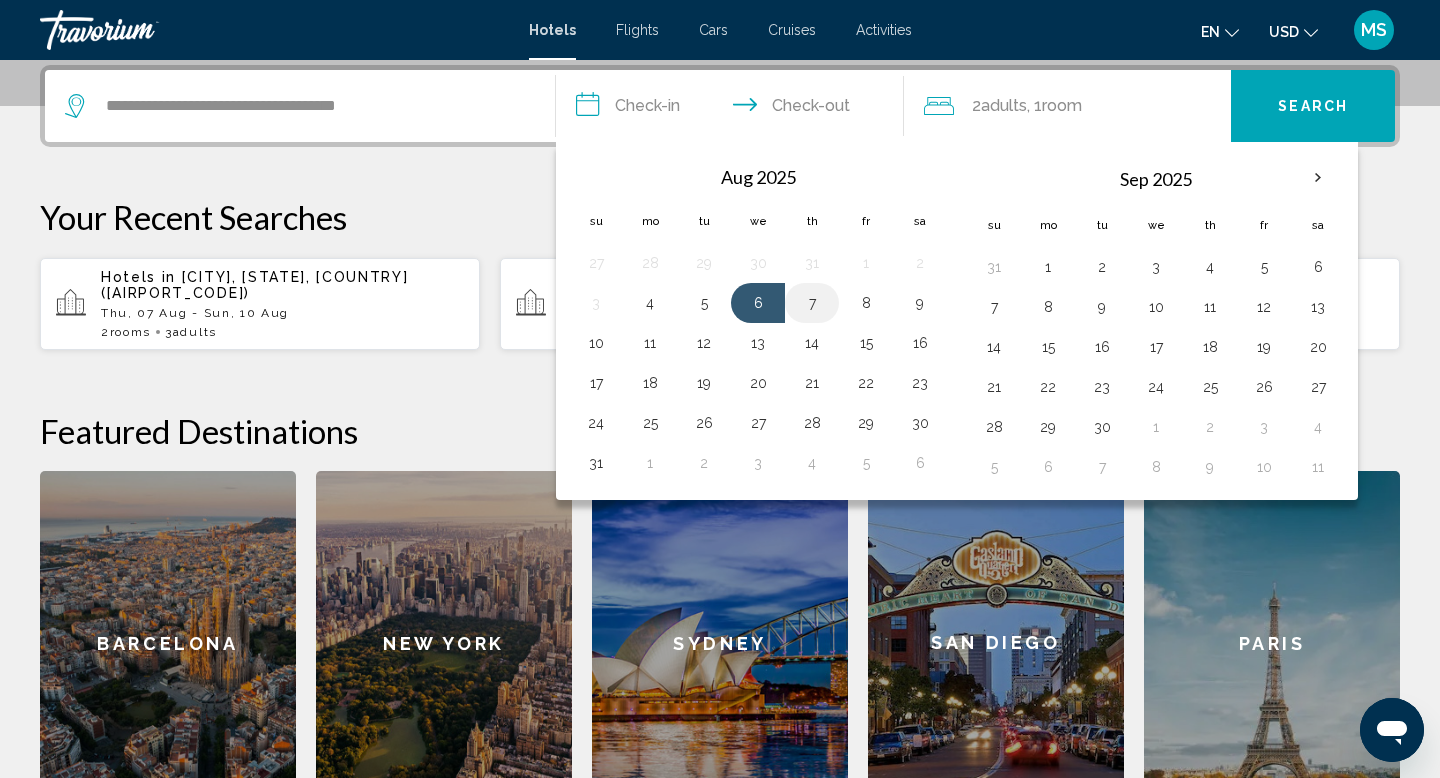 click on "7" at bounding box center (812, 303) 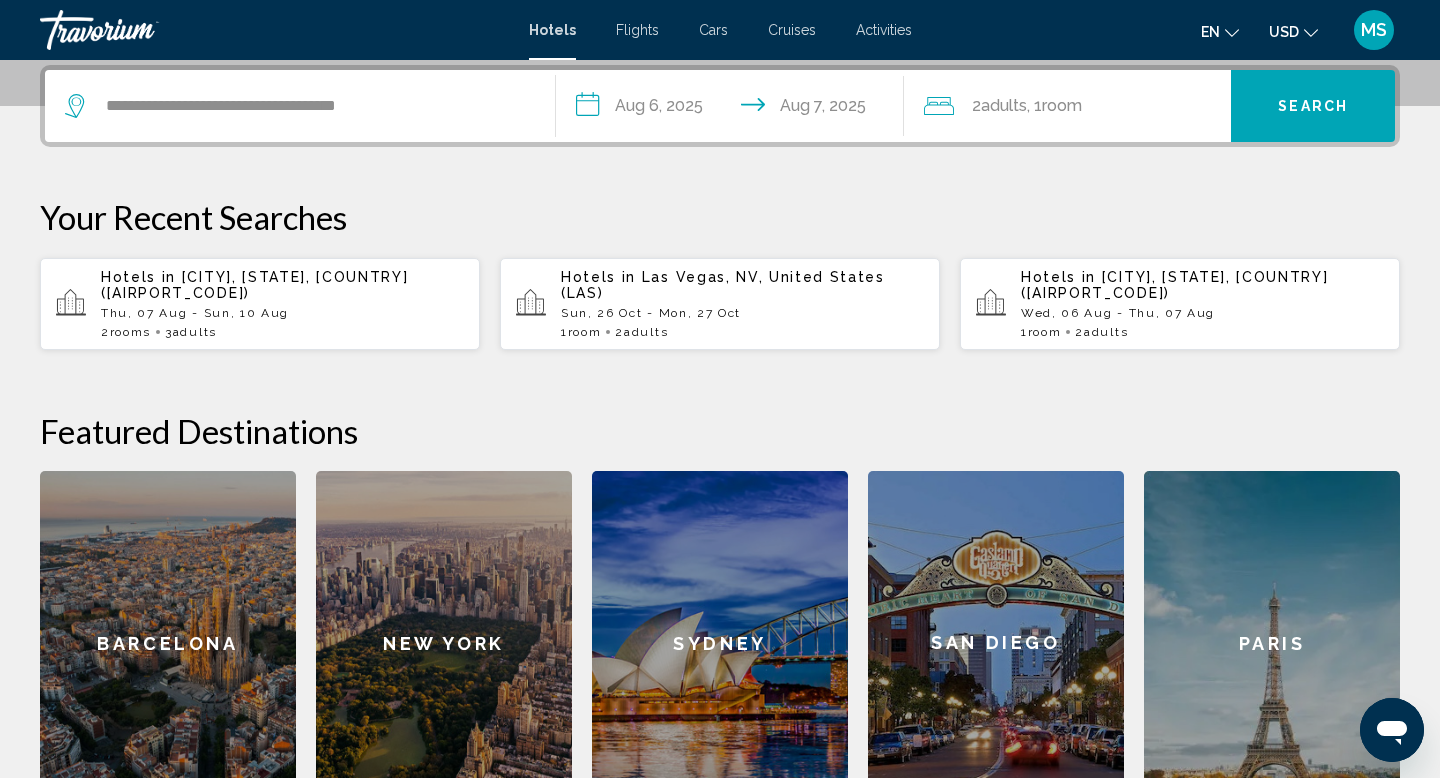 click on "2  Adult Adults , 1  Room rooms" 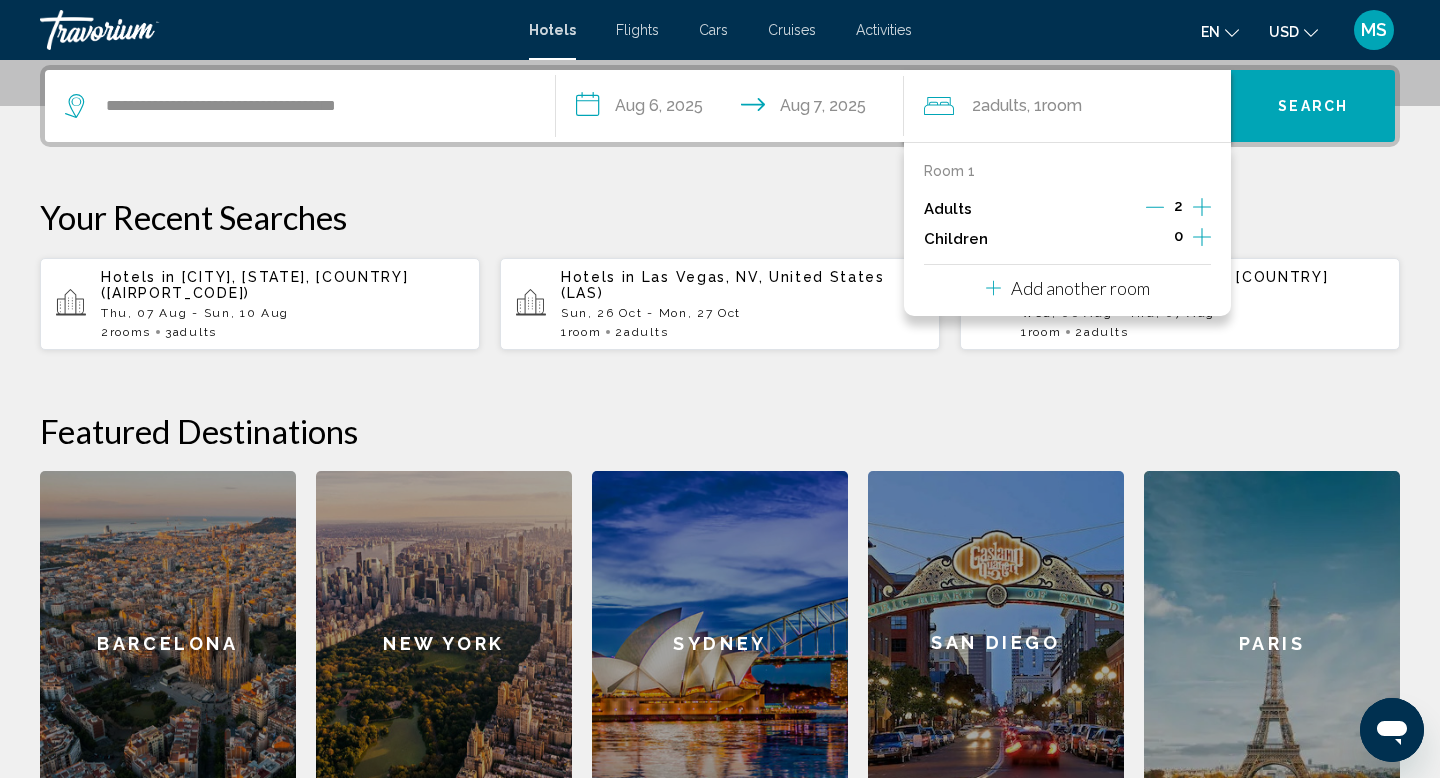click on "Add another room" at bounding box center [1080, 288] 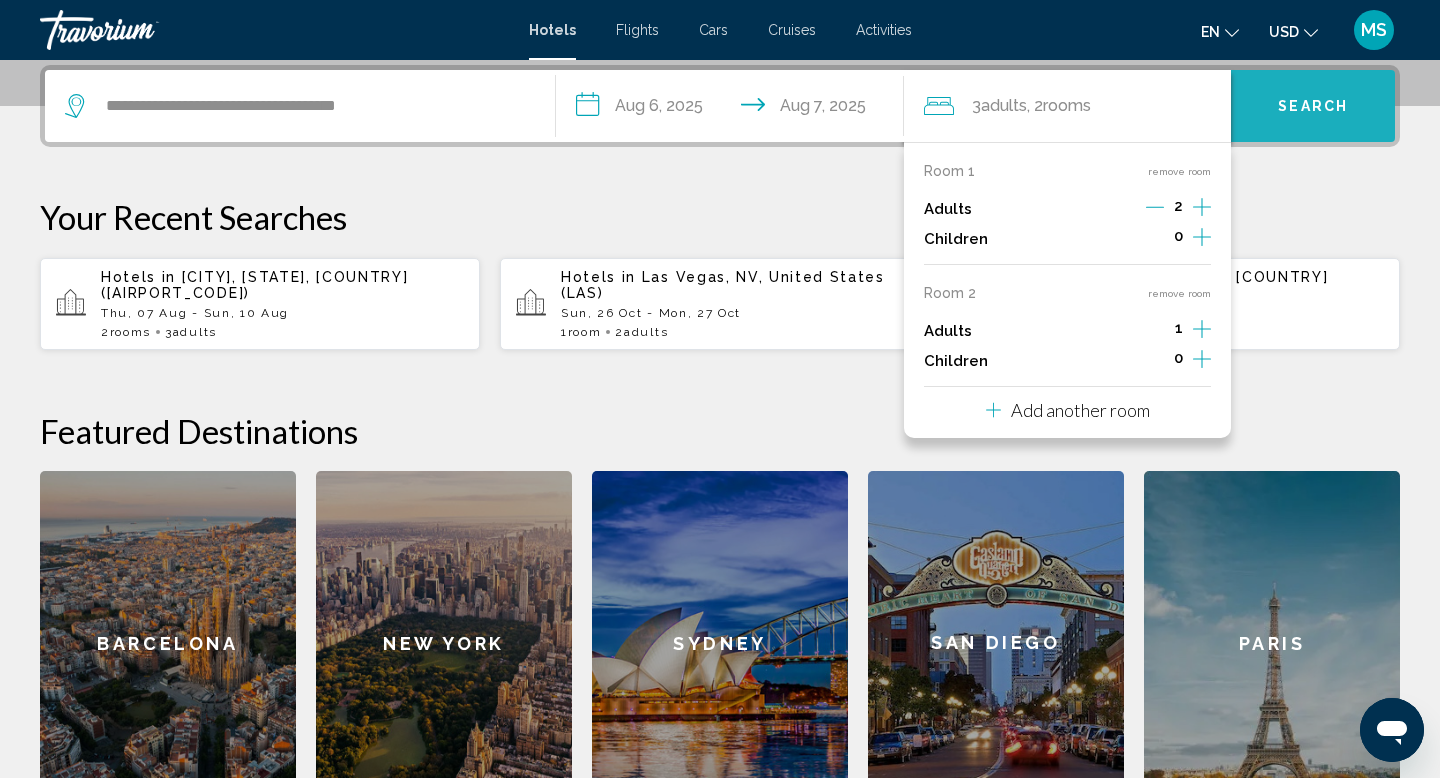 click on "Search" at bounding box center (1313, 106) 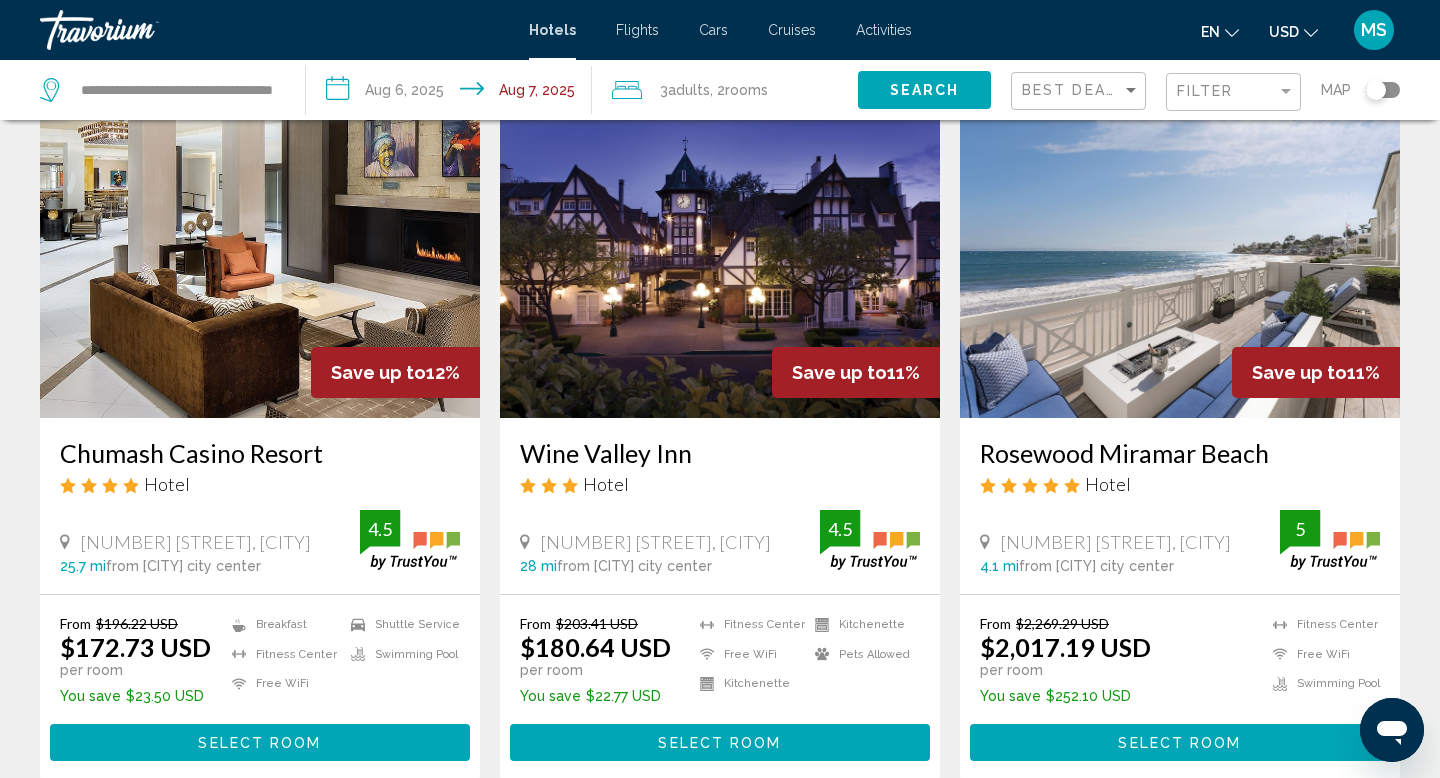 scroll, scrollTop: 2352, scrollLeft: 0, axis: vertical 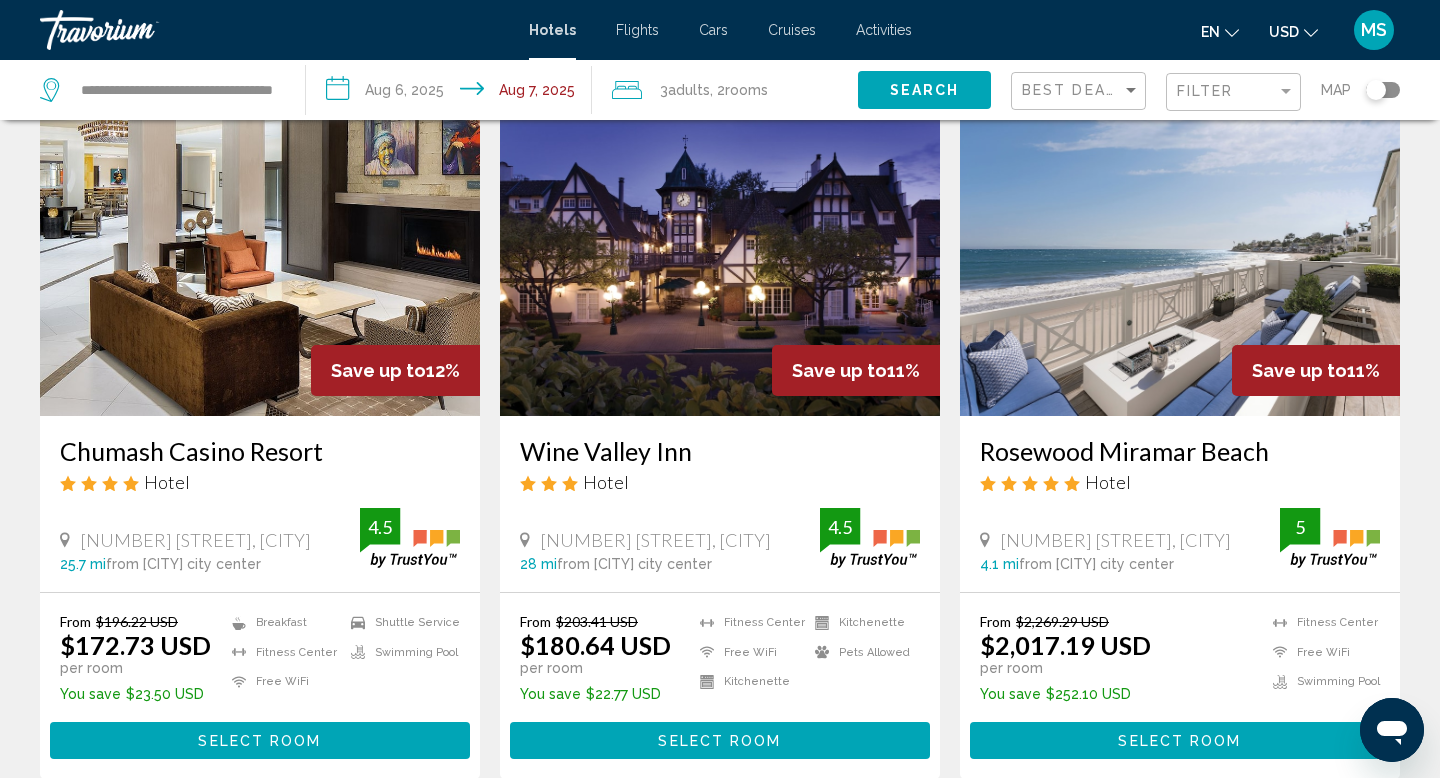 click at bounding box center (720, 256) 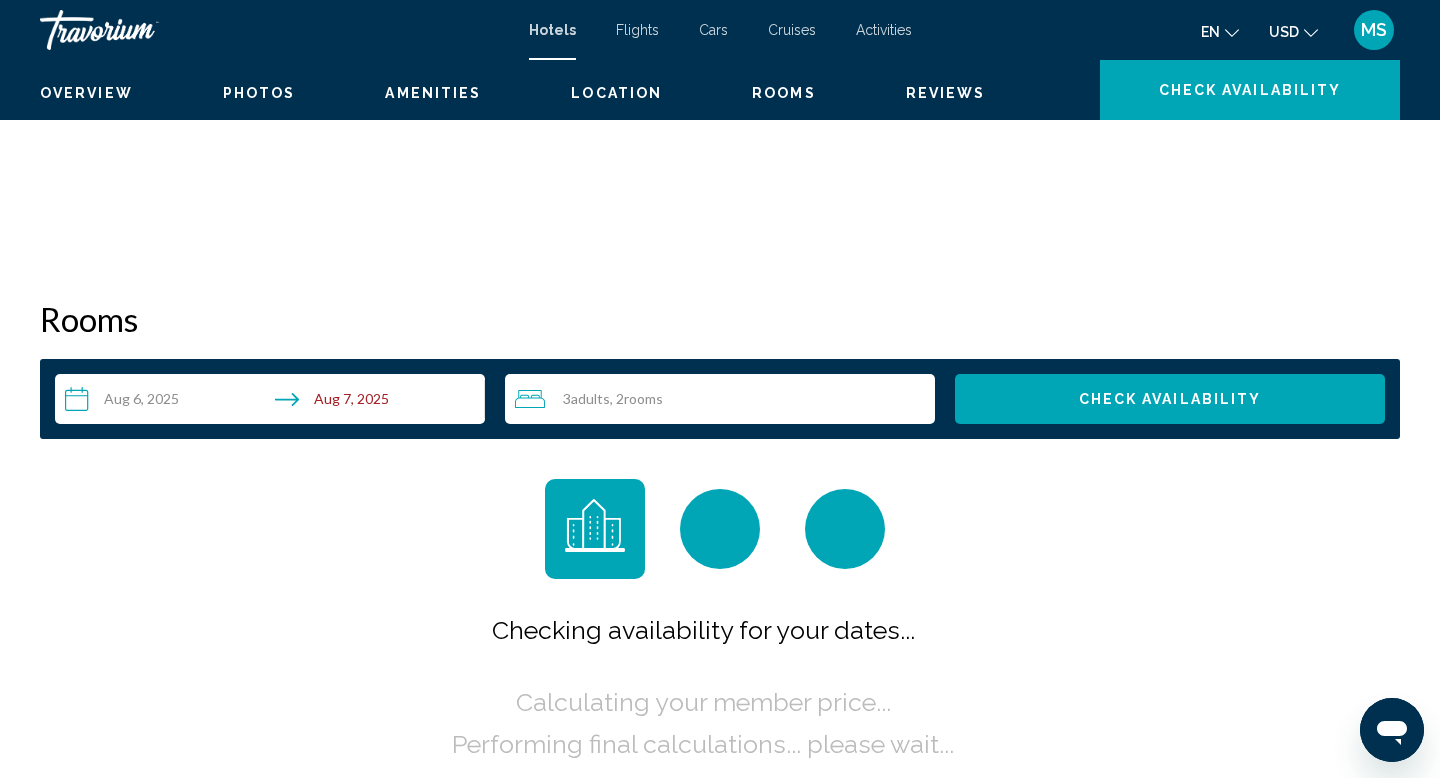 scroll, scrollTop: 0, scrollLeft: 0, axis: both 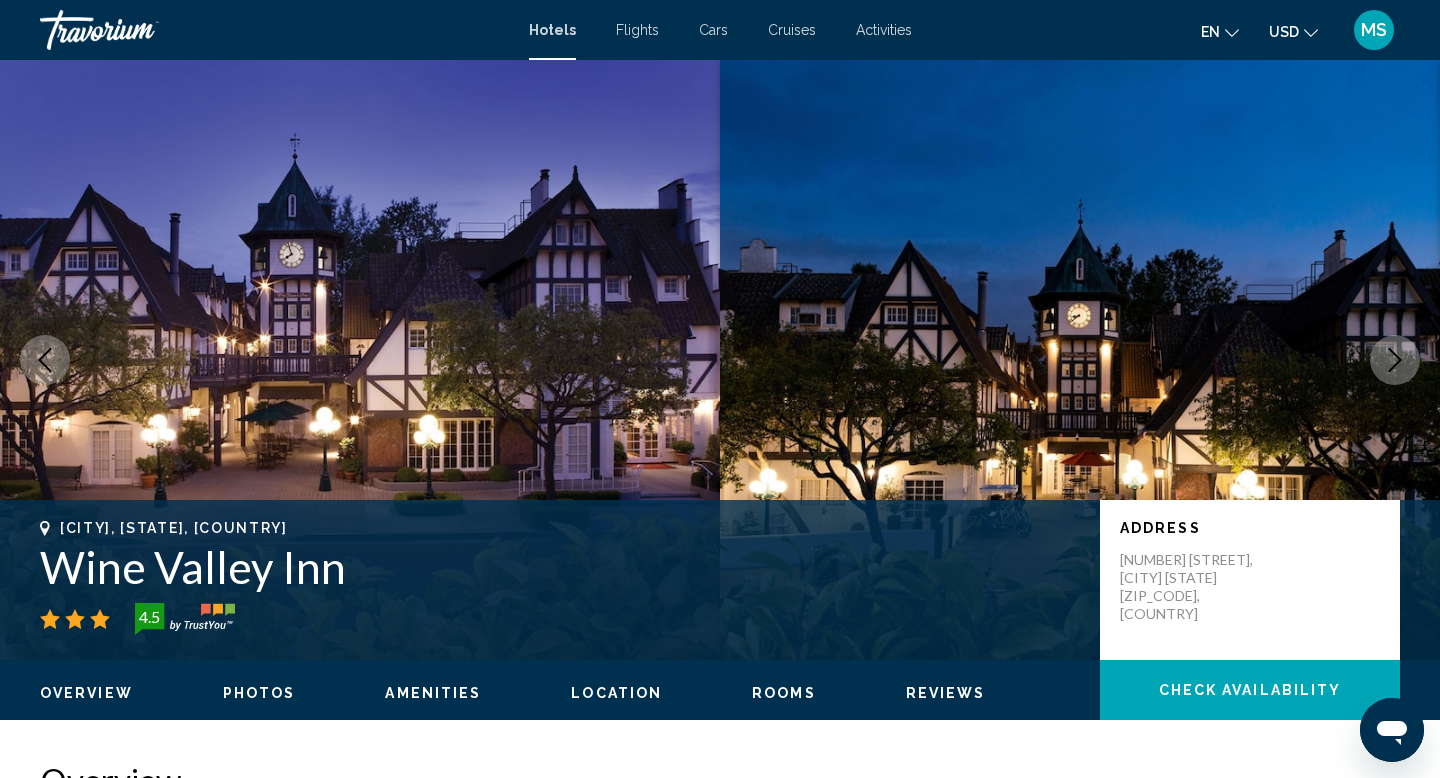 click 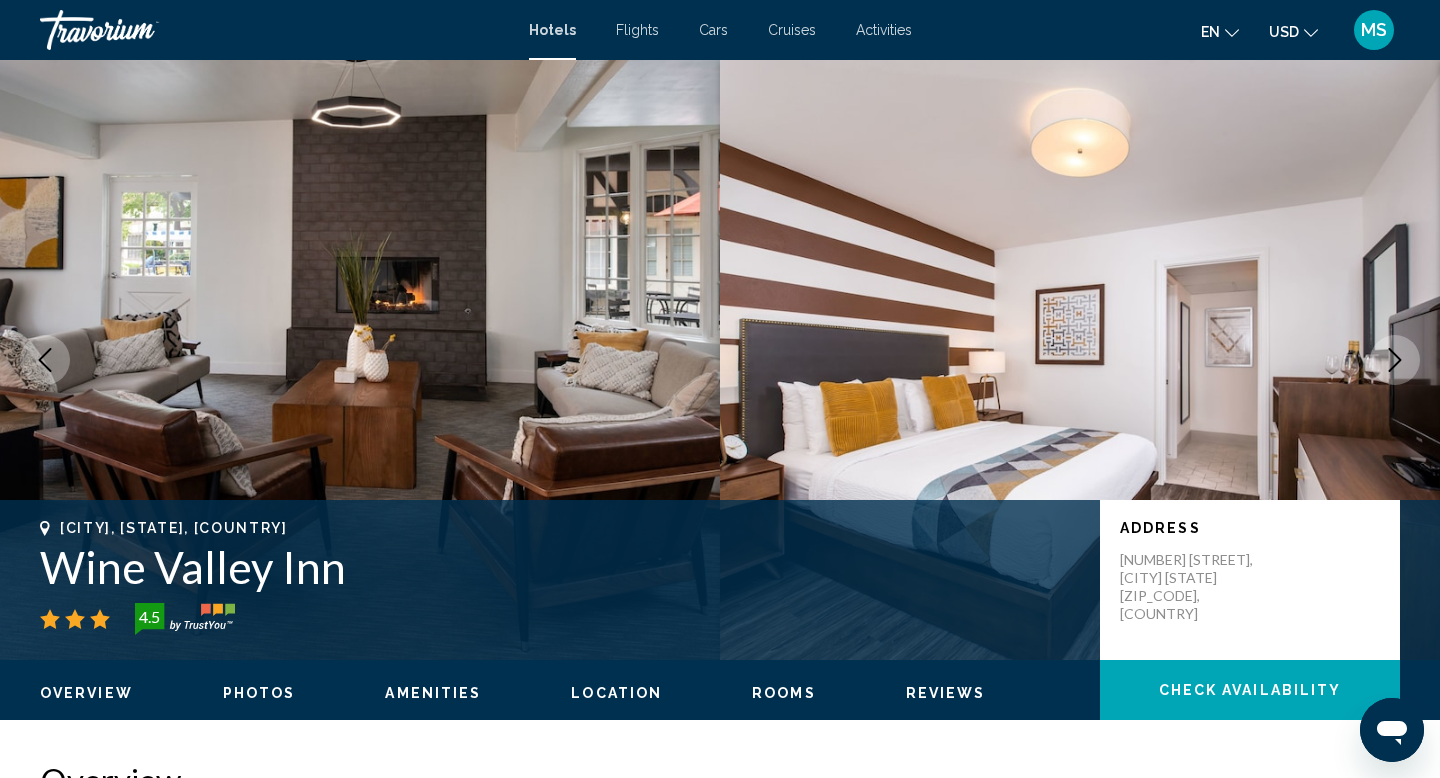 click 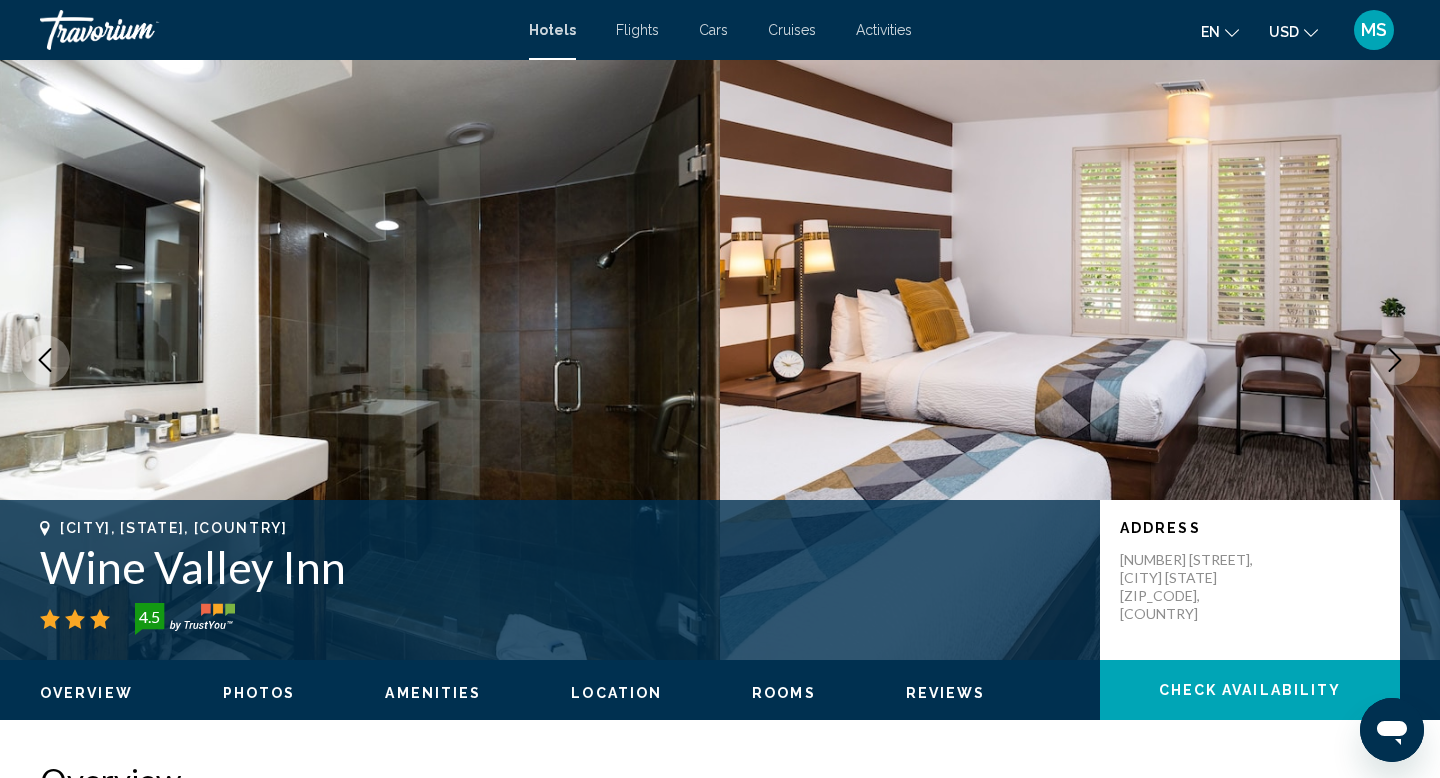 click 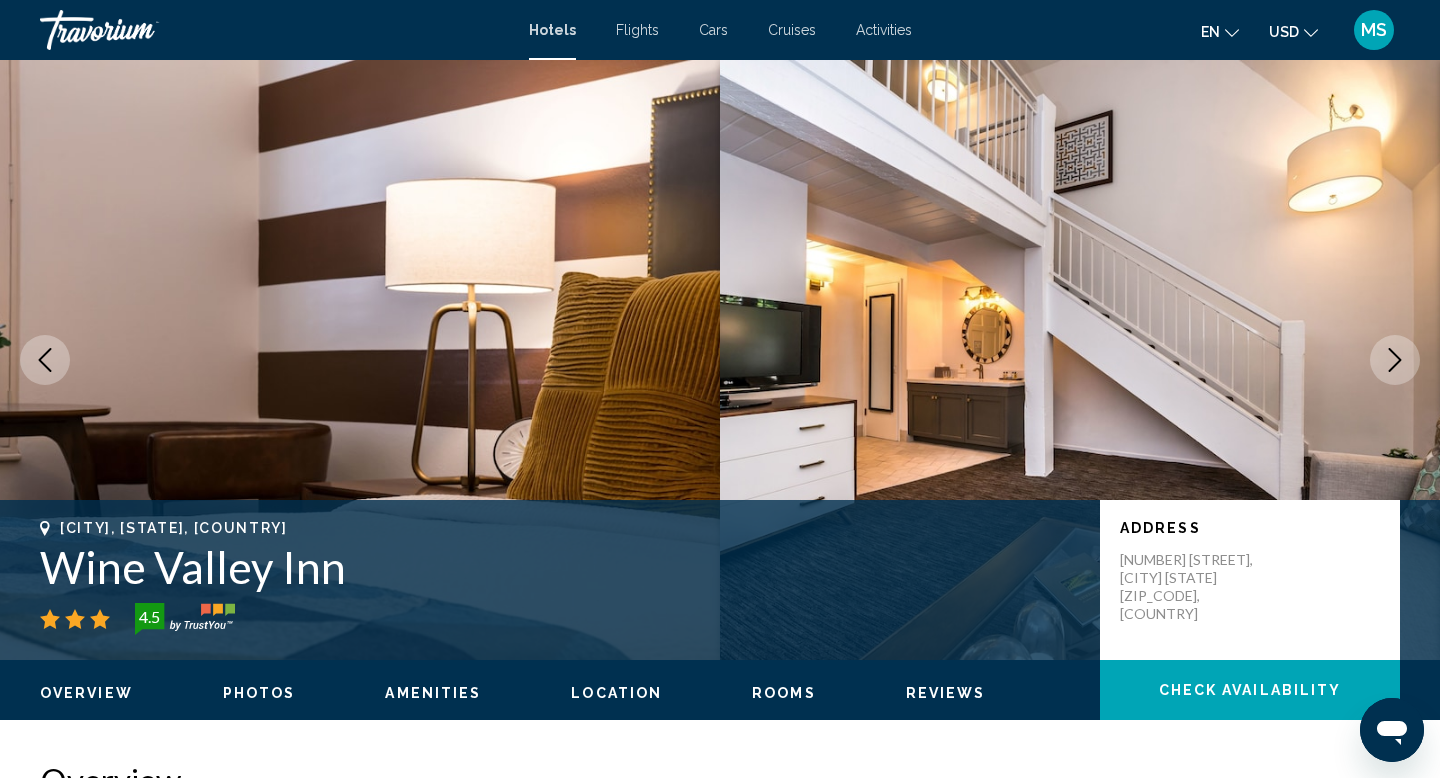 click 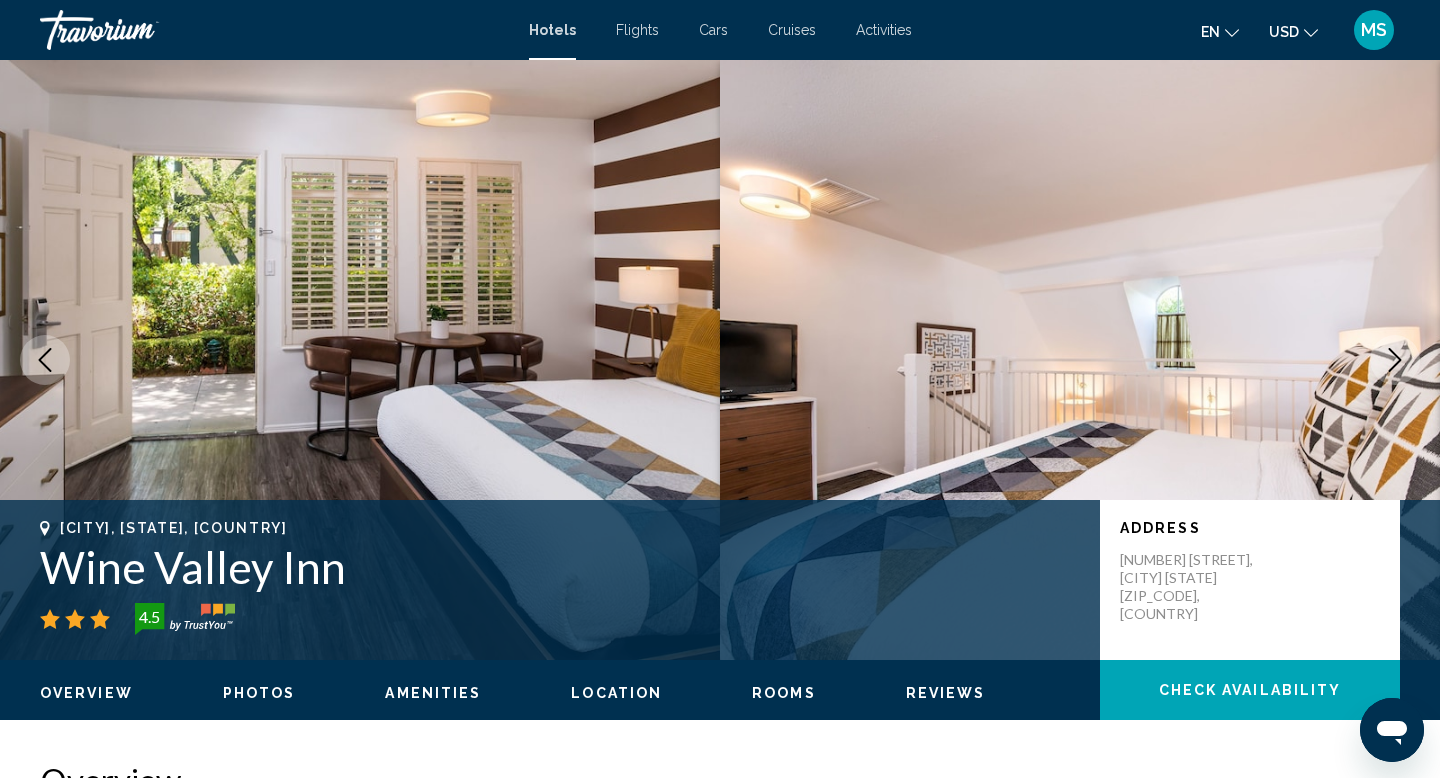 click 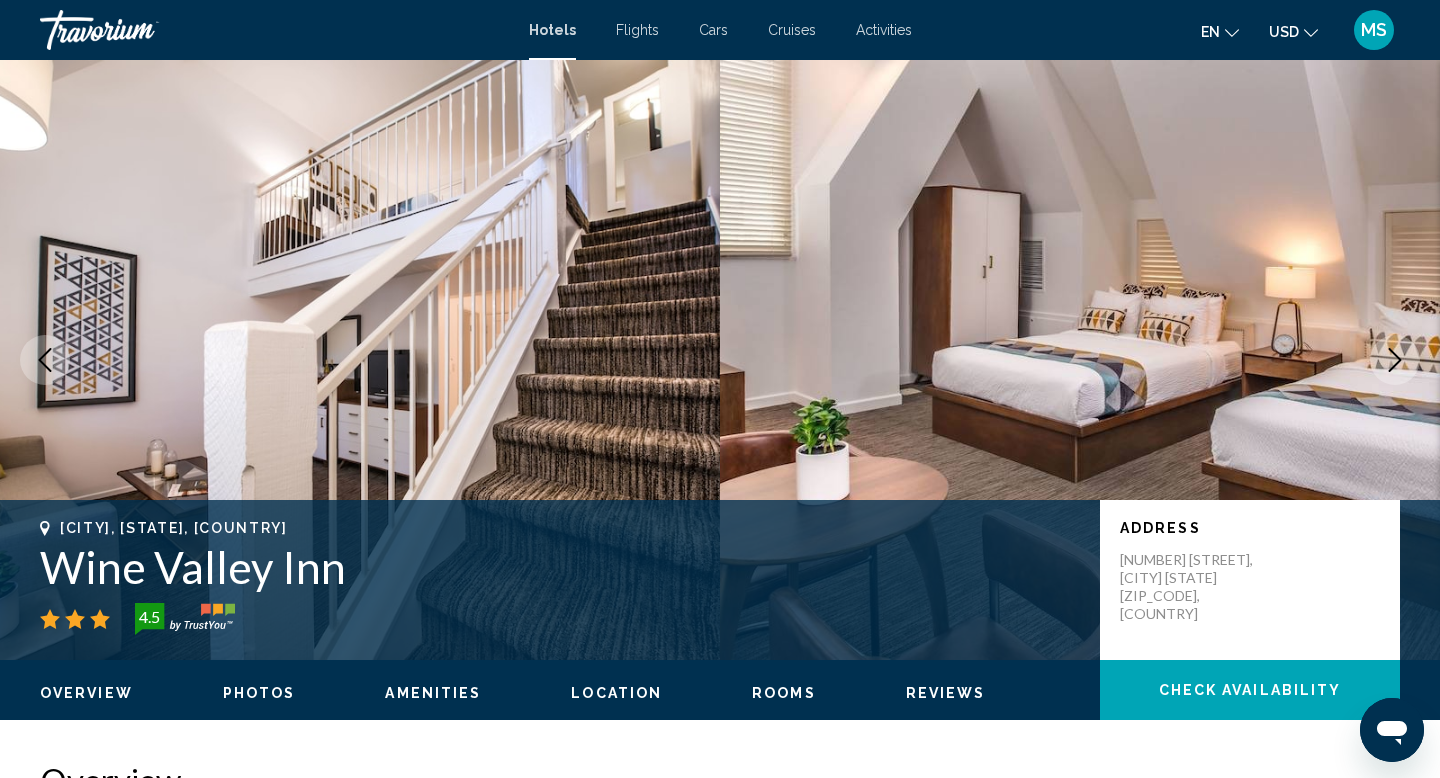 click at bounding box center (1080, 360) 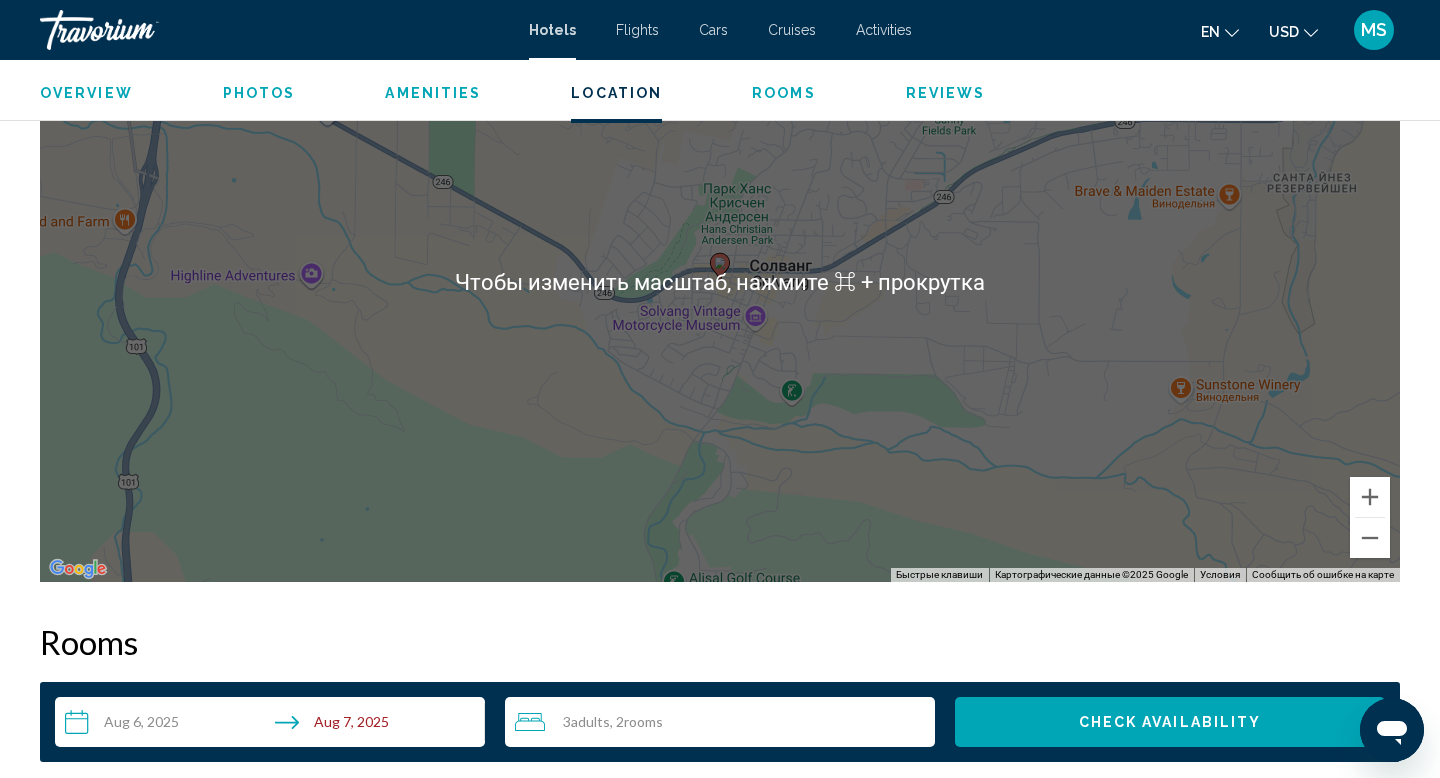 scroll, scrollTop: 2032, scrollLeft: 0, axis: vertical 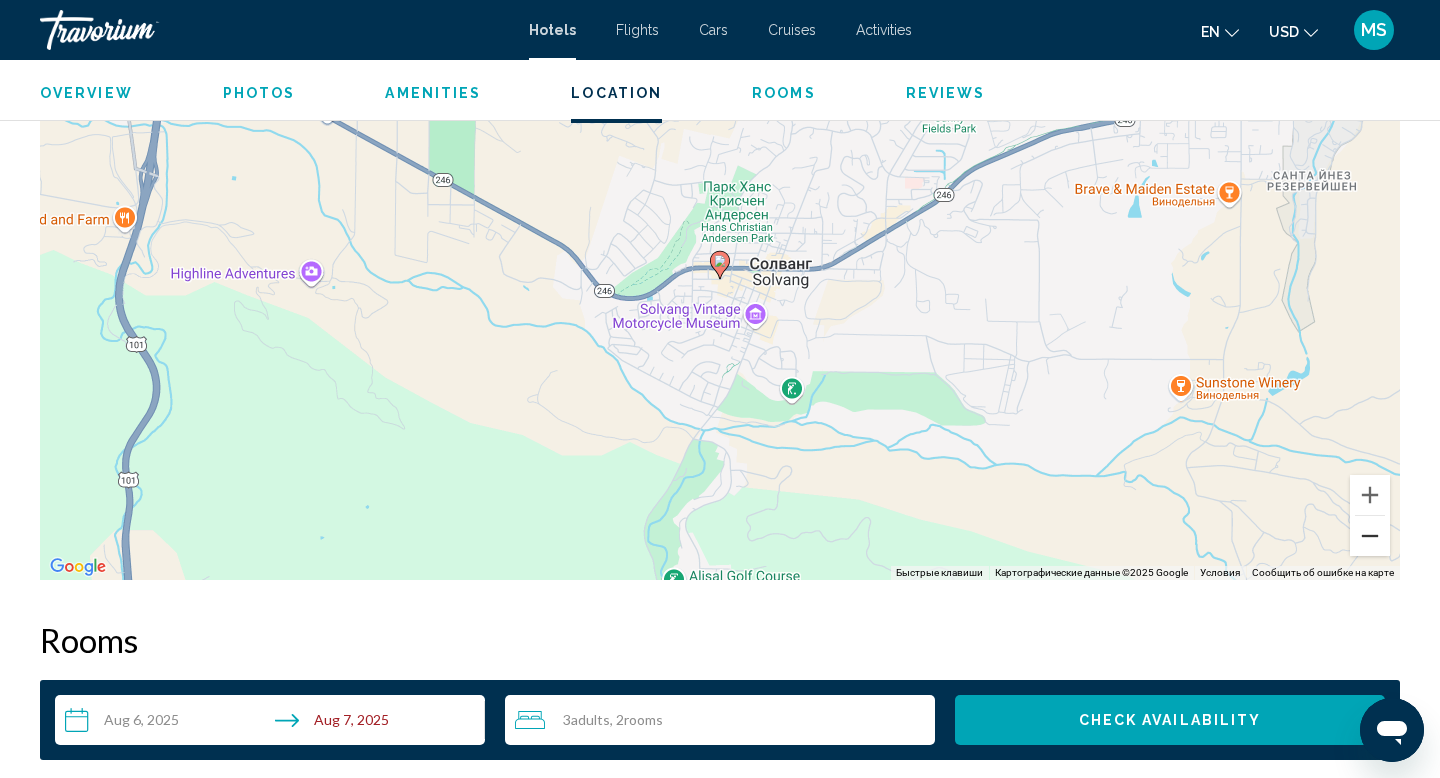 click at bounding box center [1370, 536] 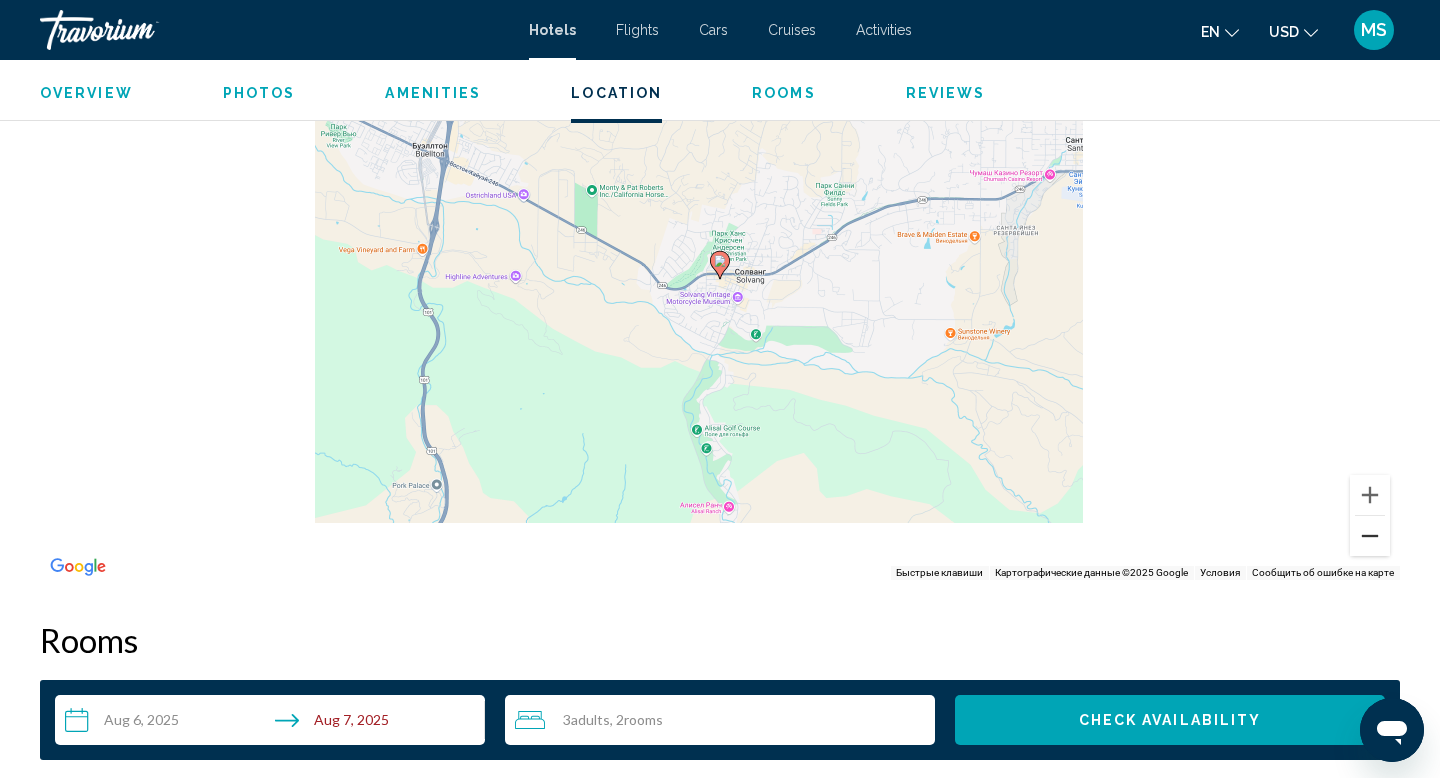 click at bounding box center [1370, 536] 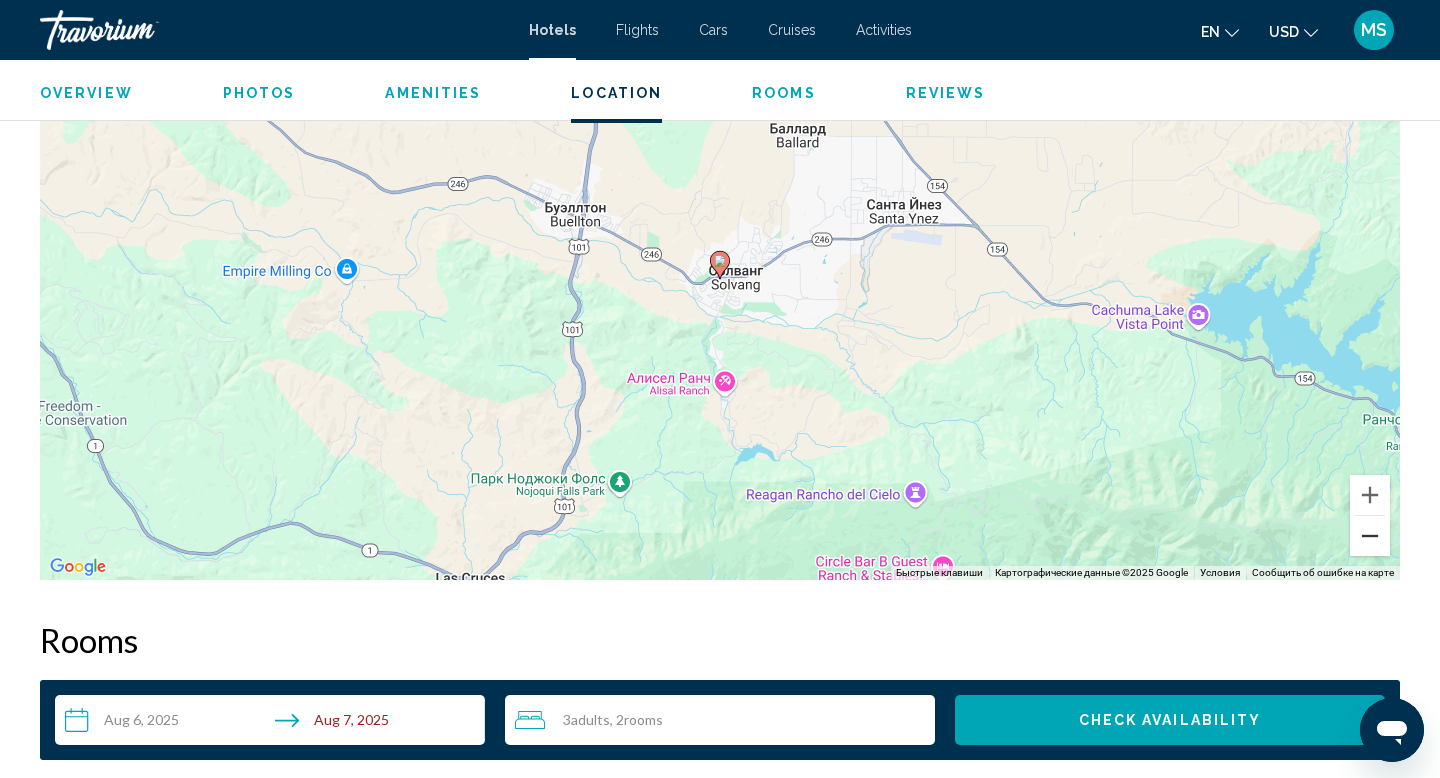 click at bounding box center [1370, 536] 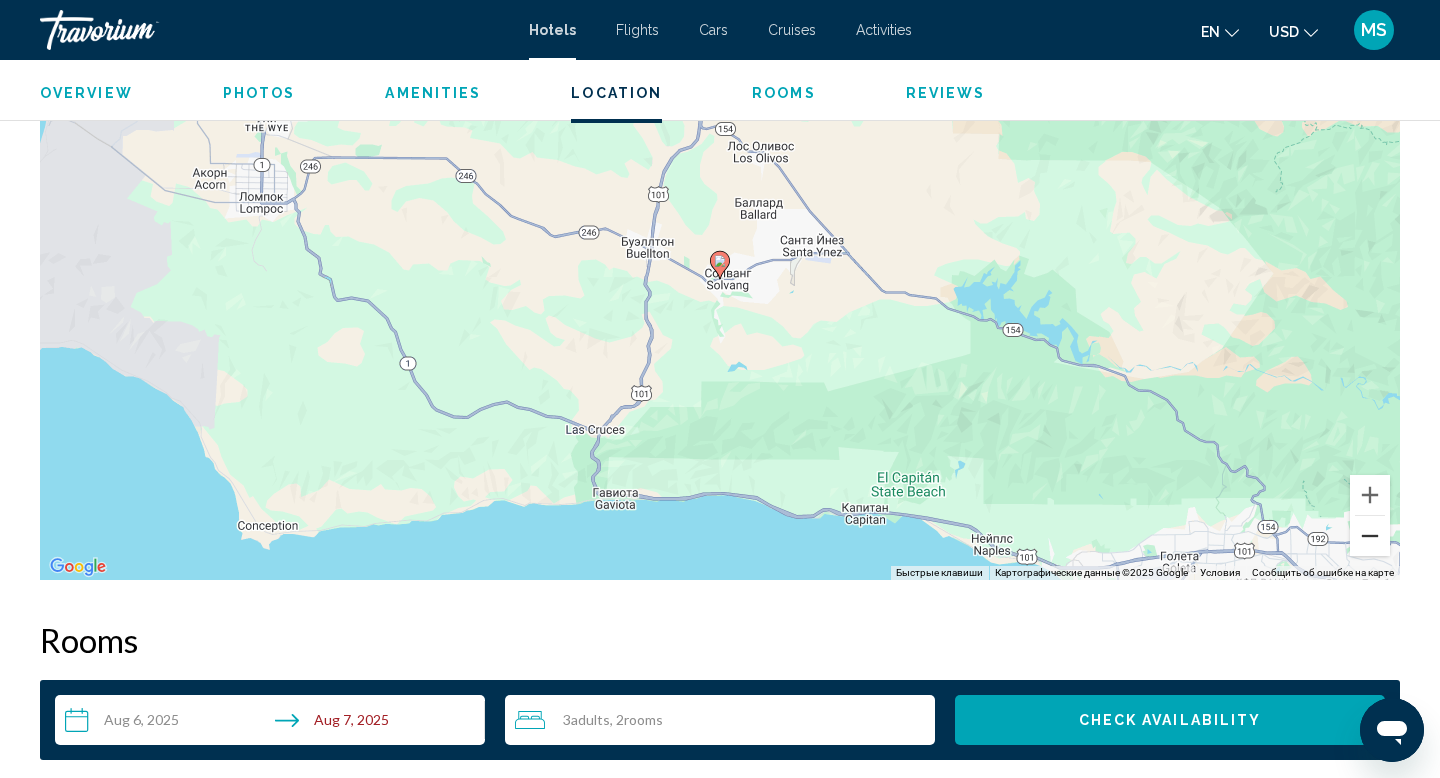 click at bounding box center (1370, 536) 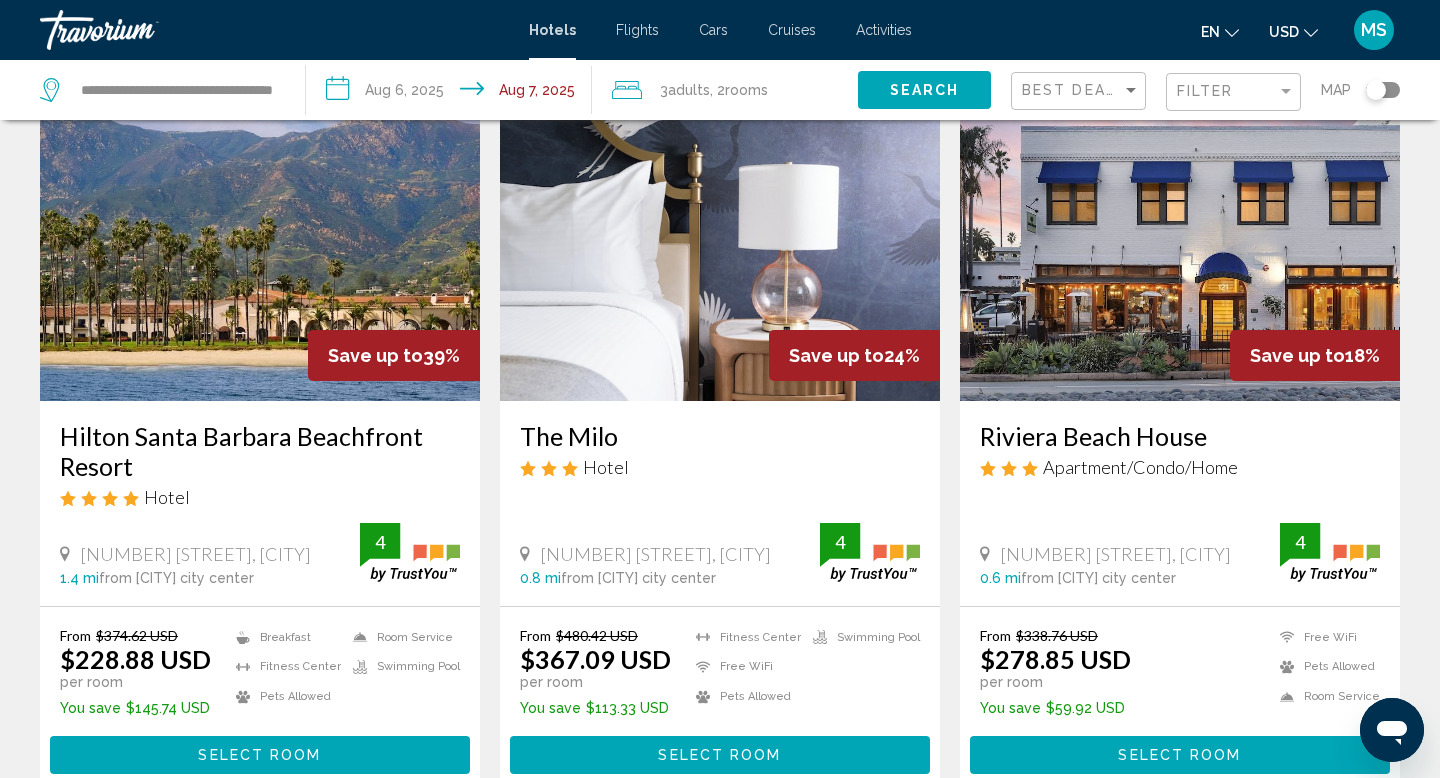 scroll, scrollTop: 0, scrollLeft: 0, axis: both 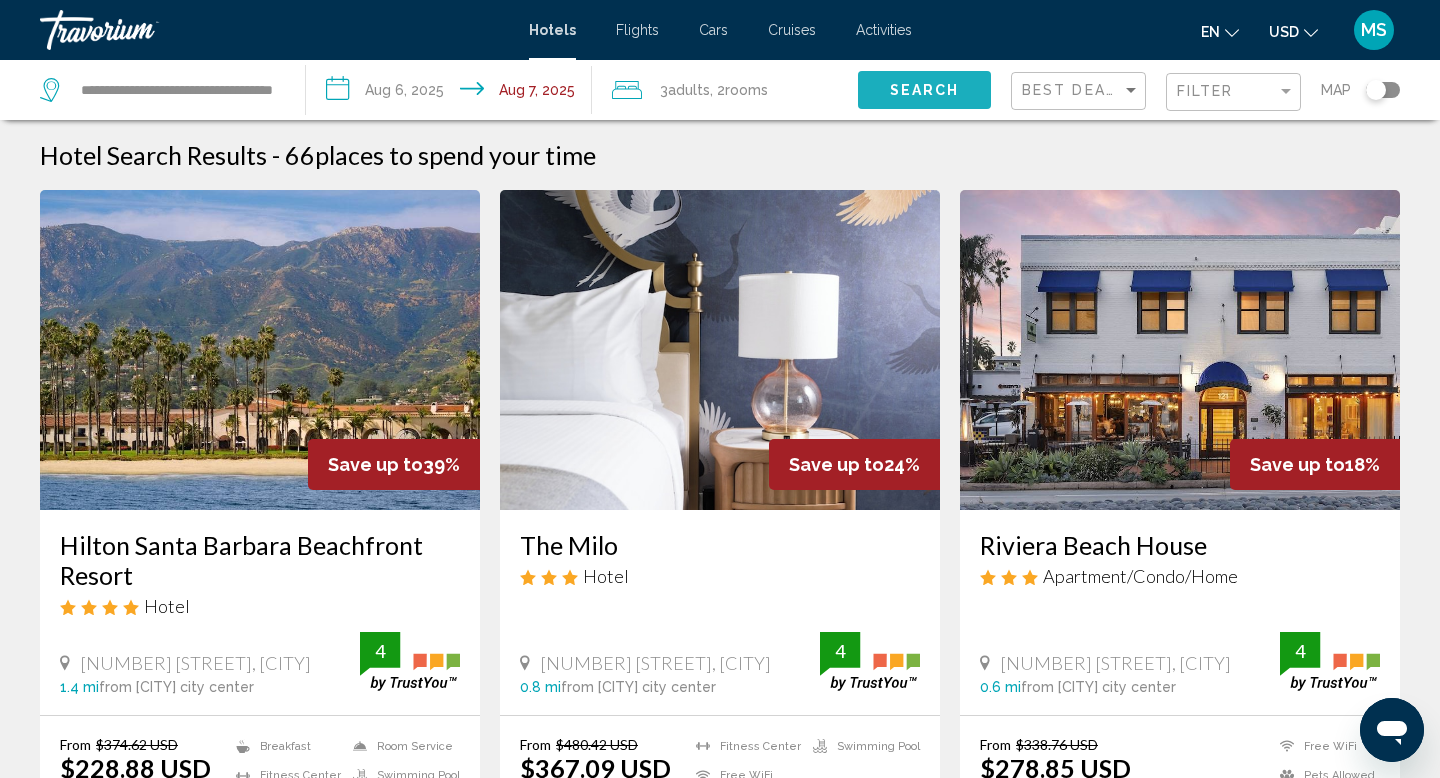 click on "Search" 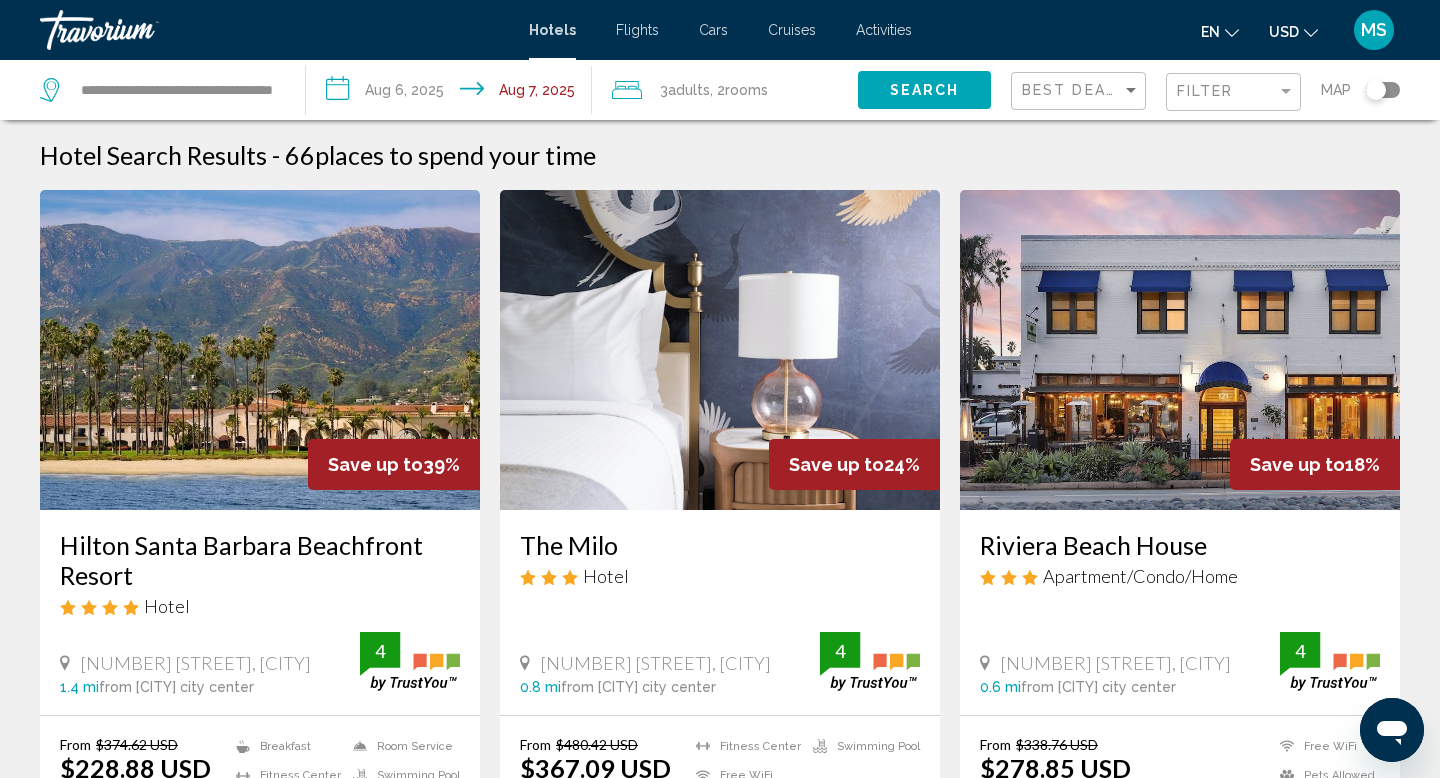 click on "Search" 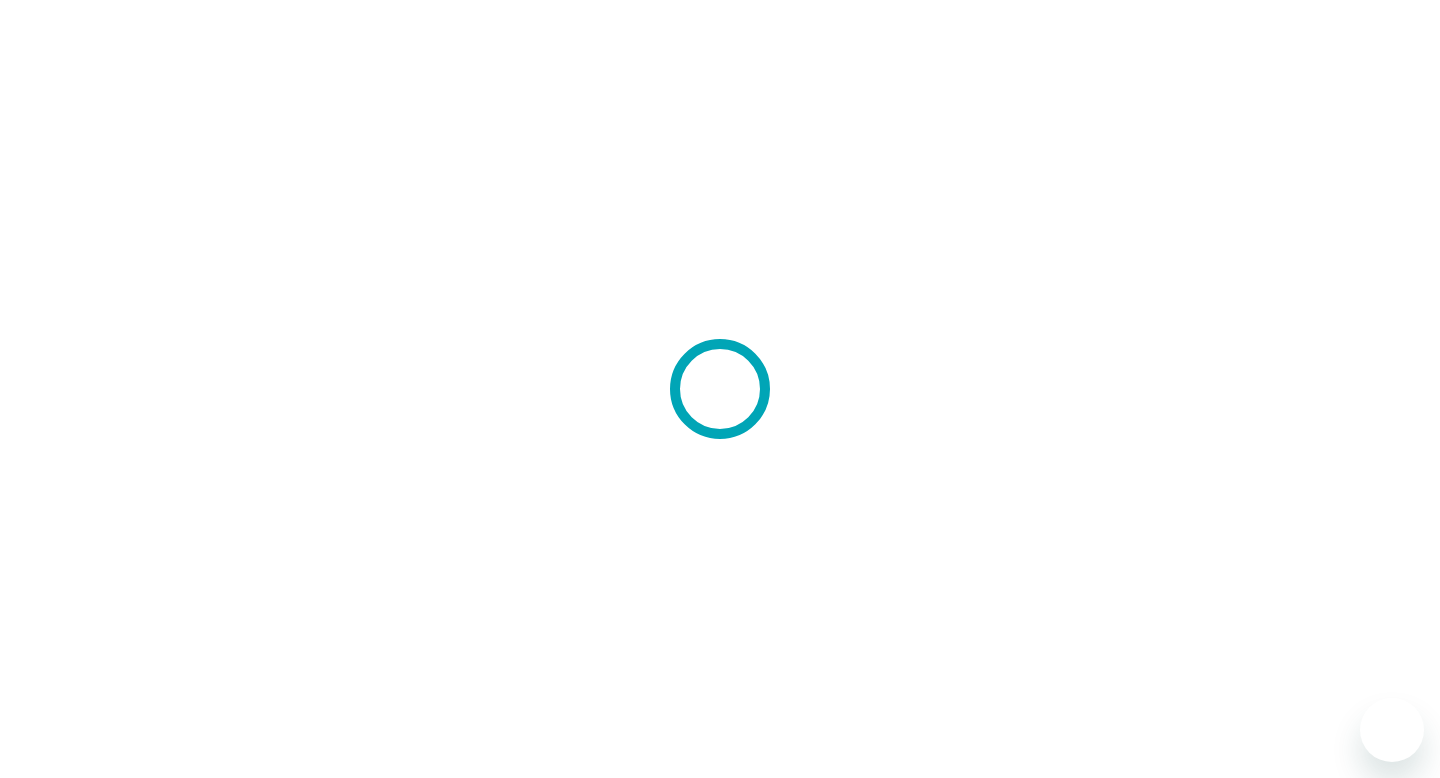 scroll, scrollTop: 0, scrollLeft: 0, axis: both 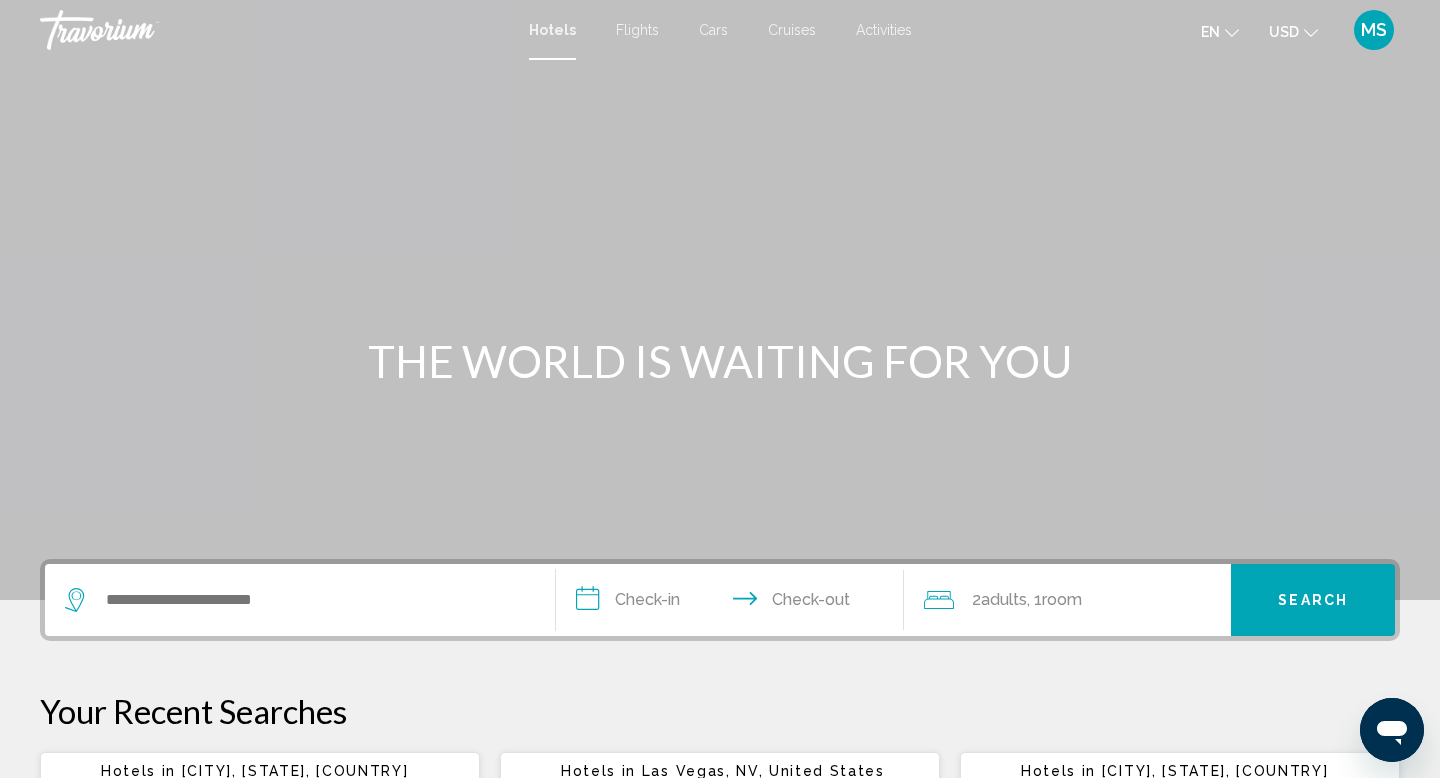 click at bounding box center (300, 600) 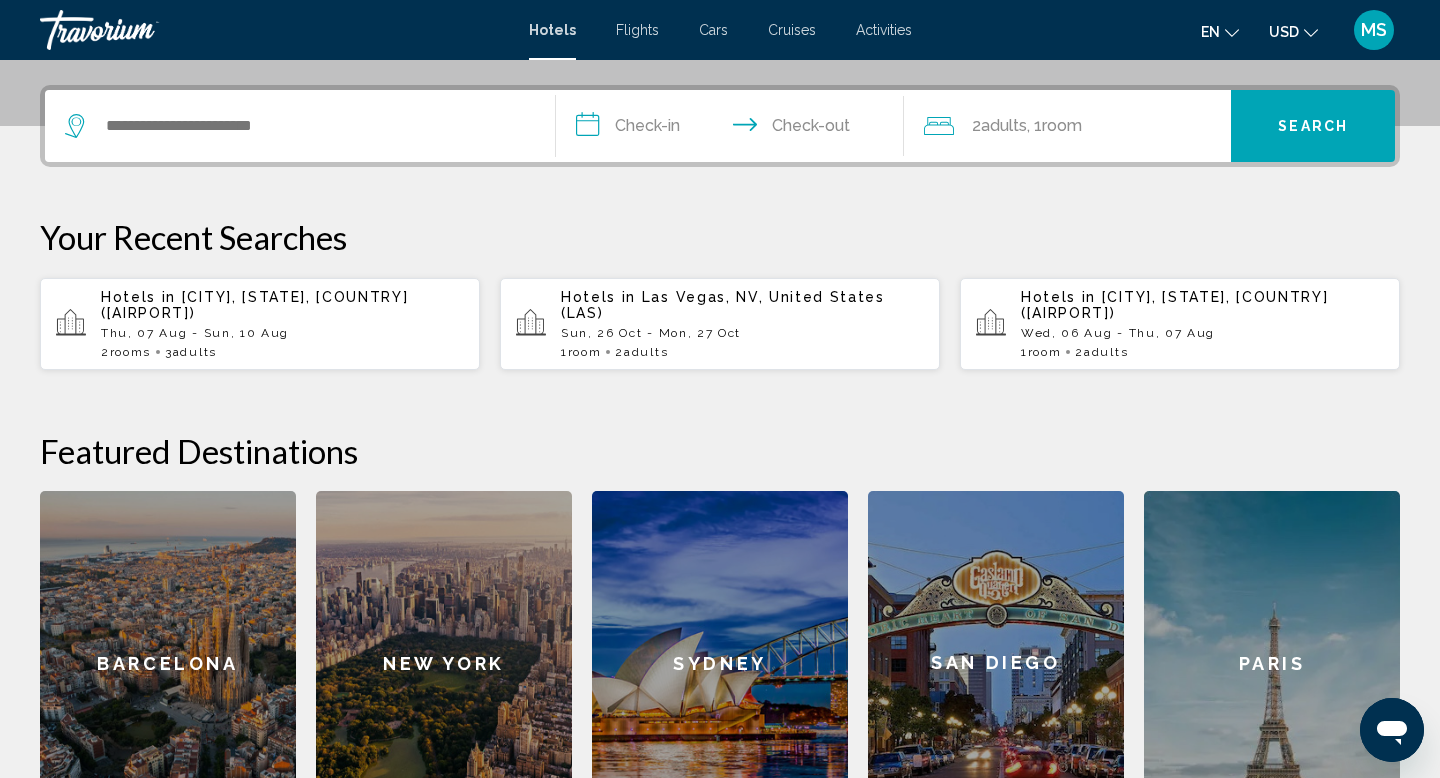 scroll, scrollTop: 494, scrollLeft: 0, axis: vertical 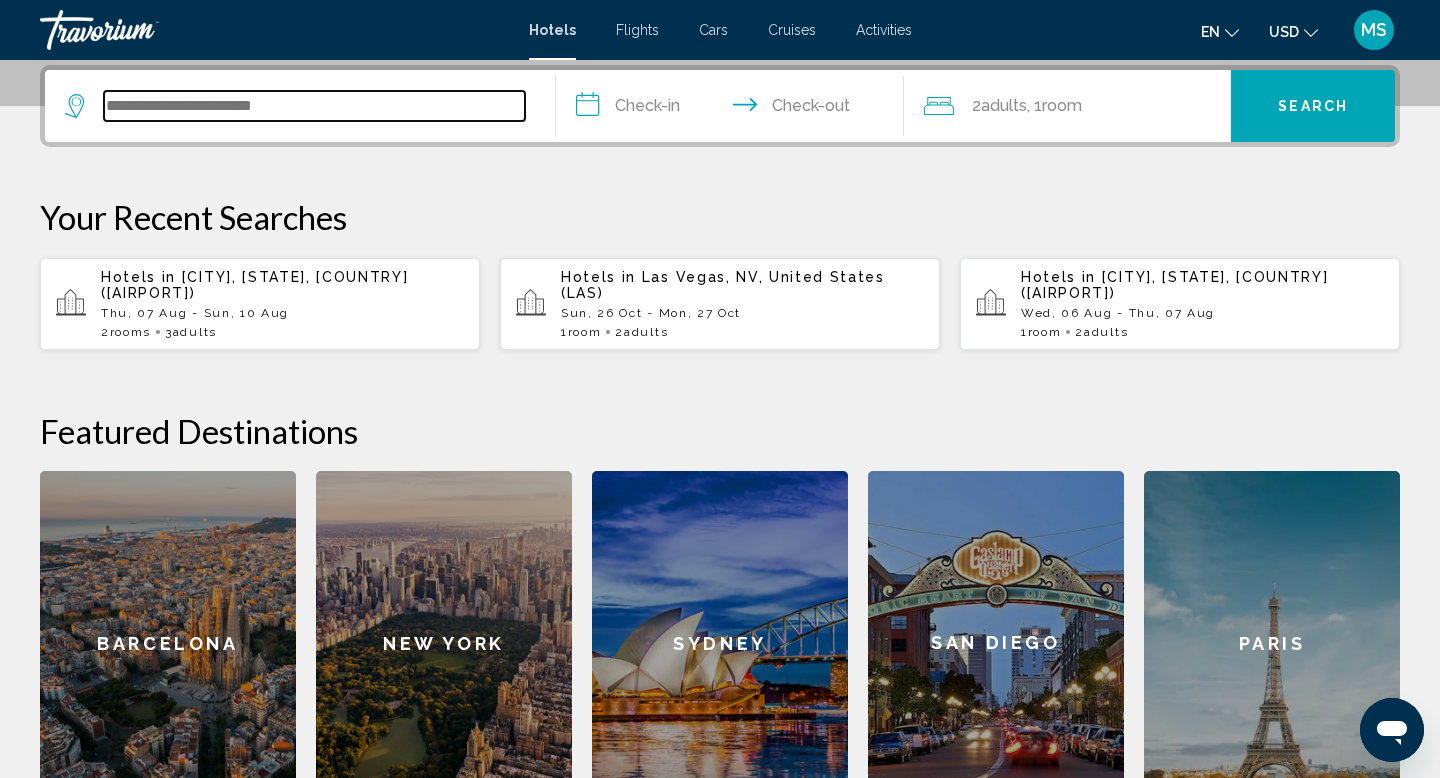 click at bounding box center (314, 106) 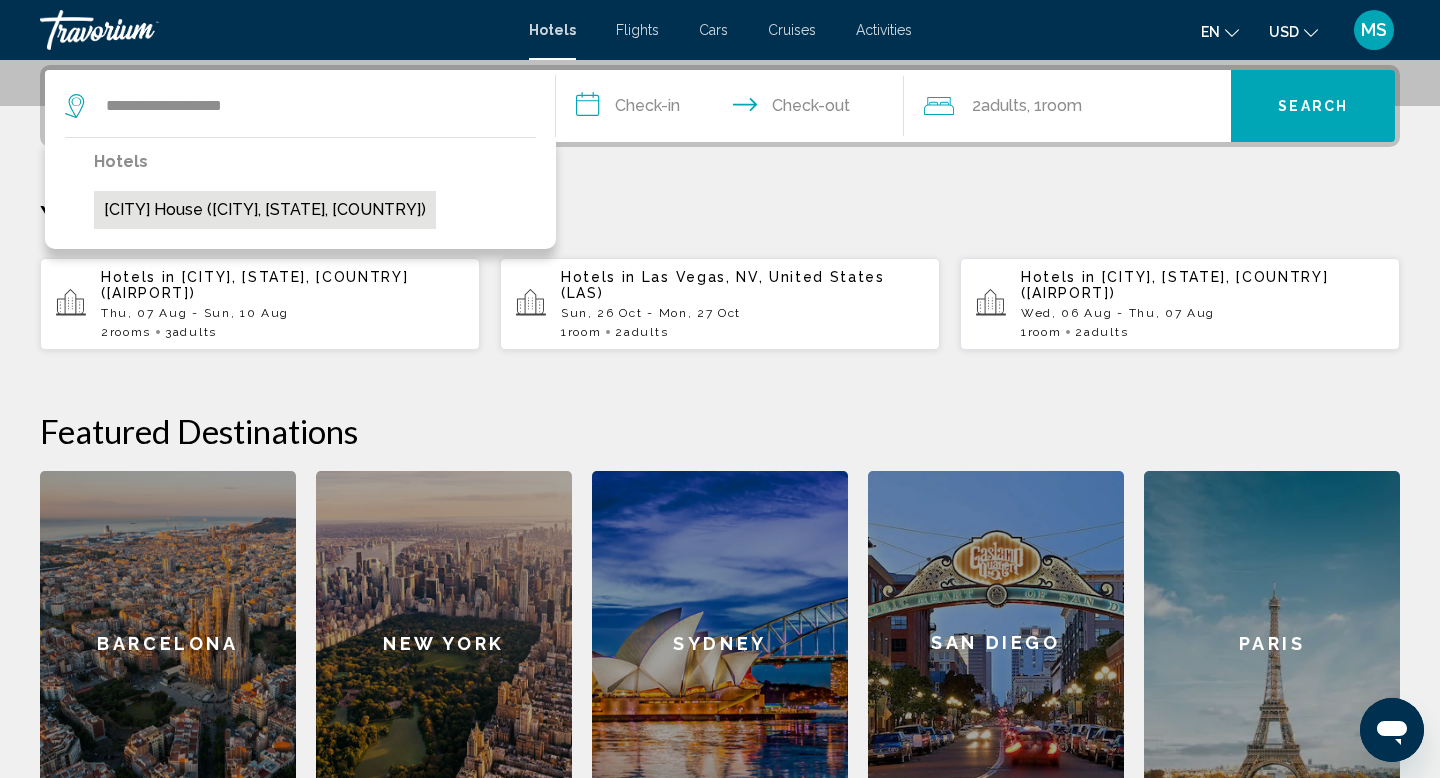 click on "[CITY] House ([CITY], [STATE], [COUNTRY])" at bounding box center (265, 210) 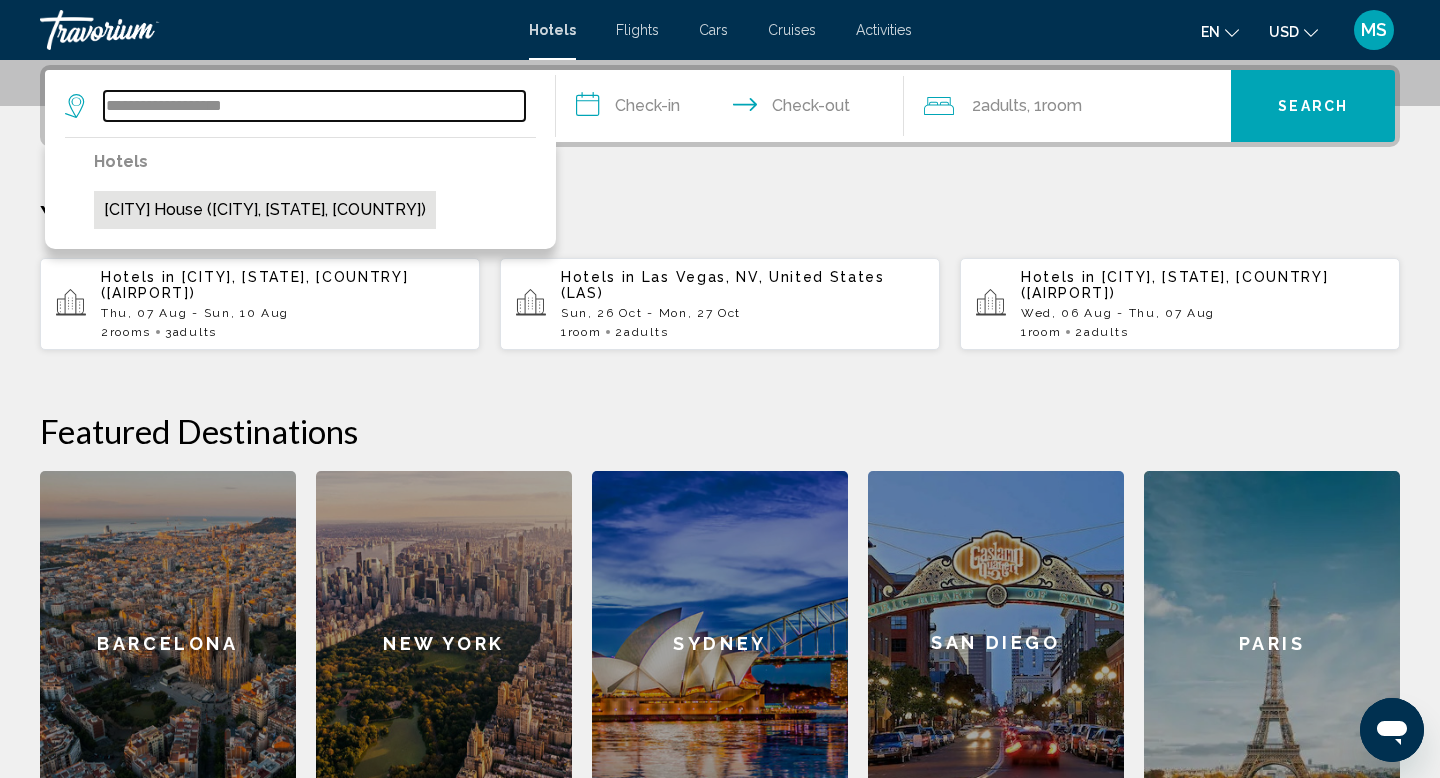 type on "**********" 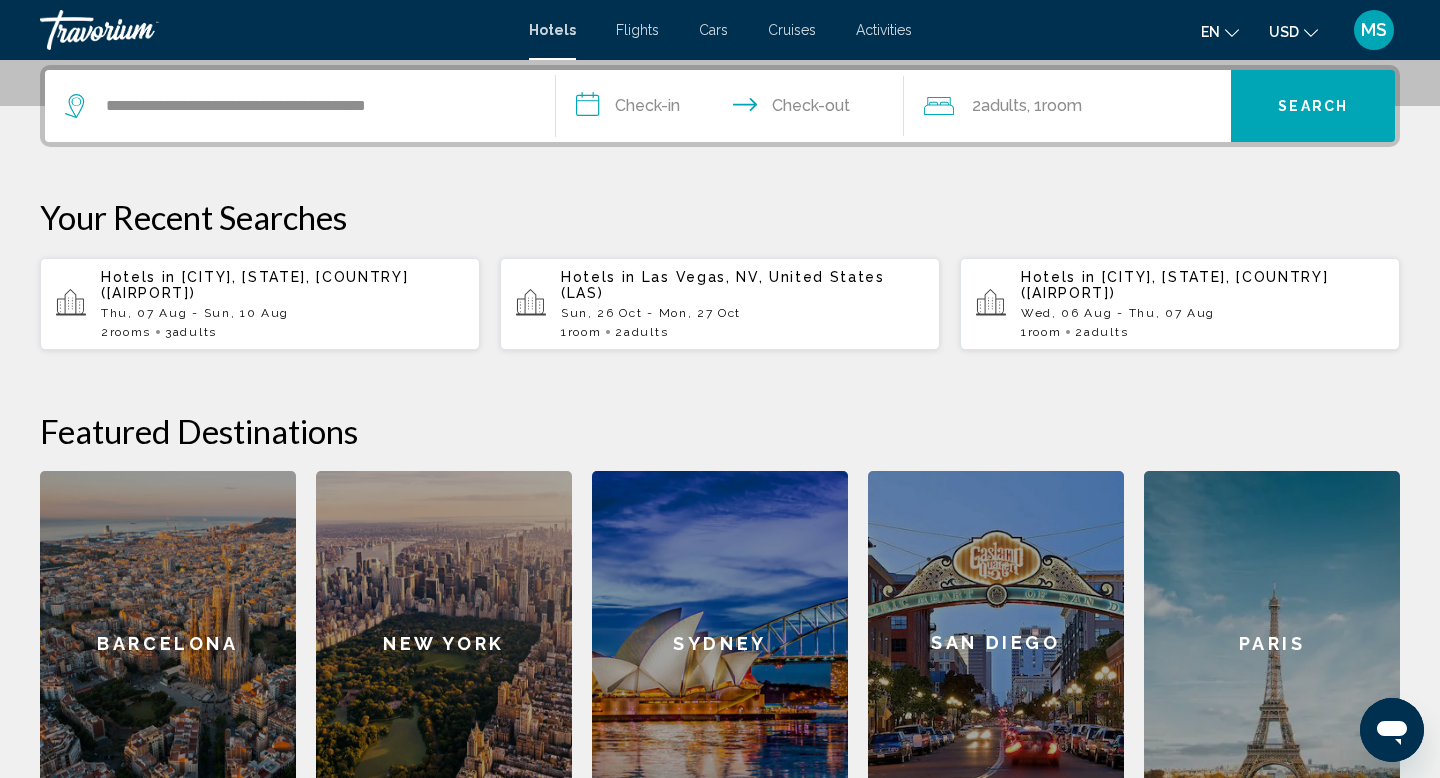 click on "**********" at bounding box center (734, 109) 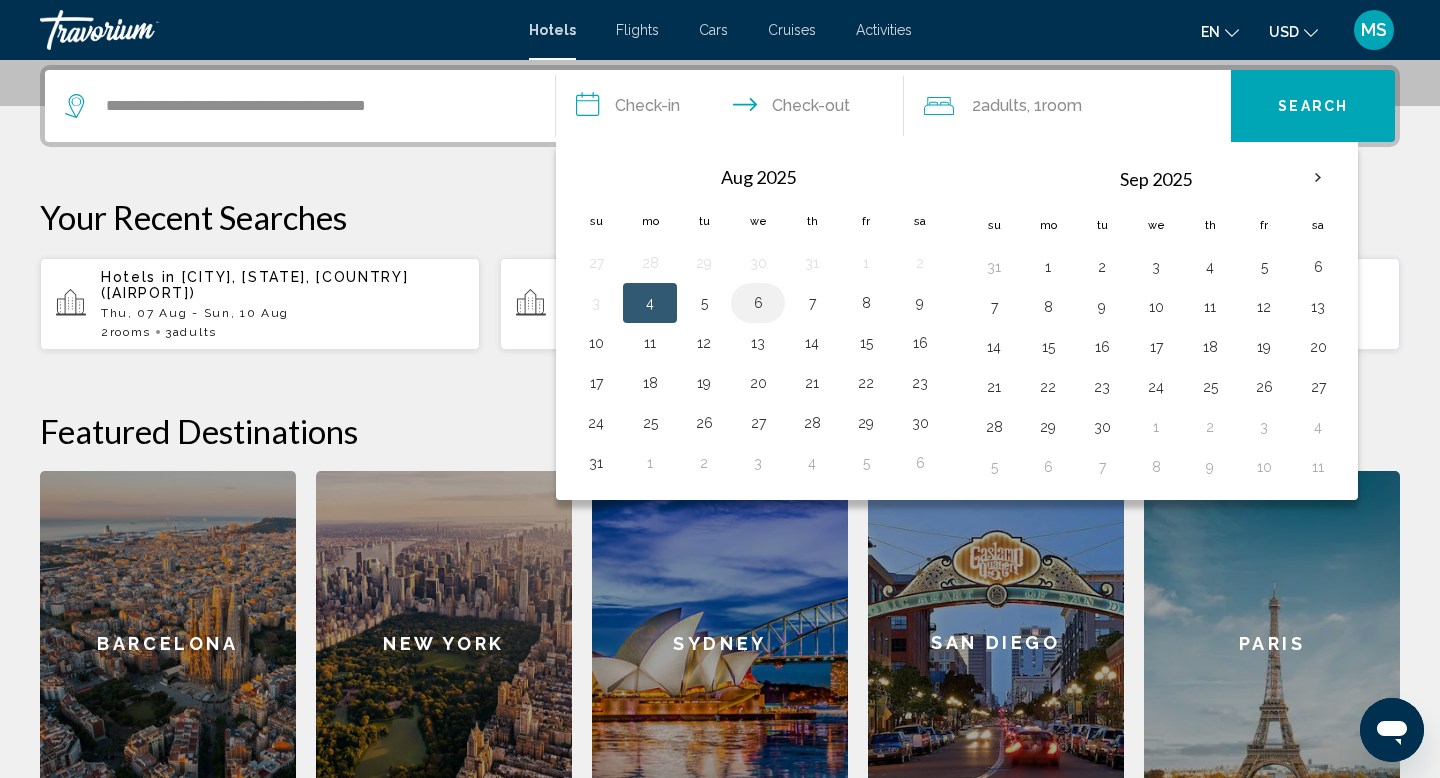click on "6" at bounding box center [758, 303] 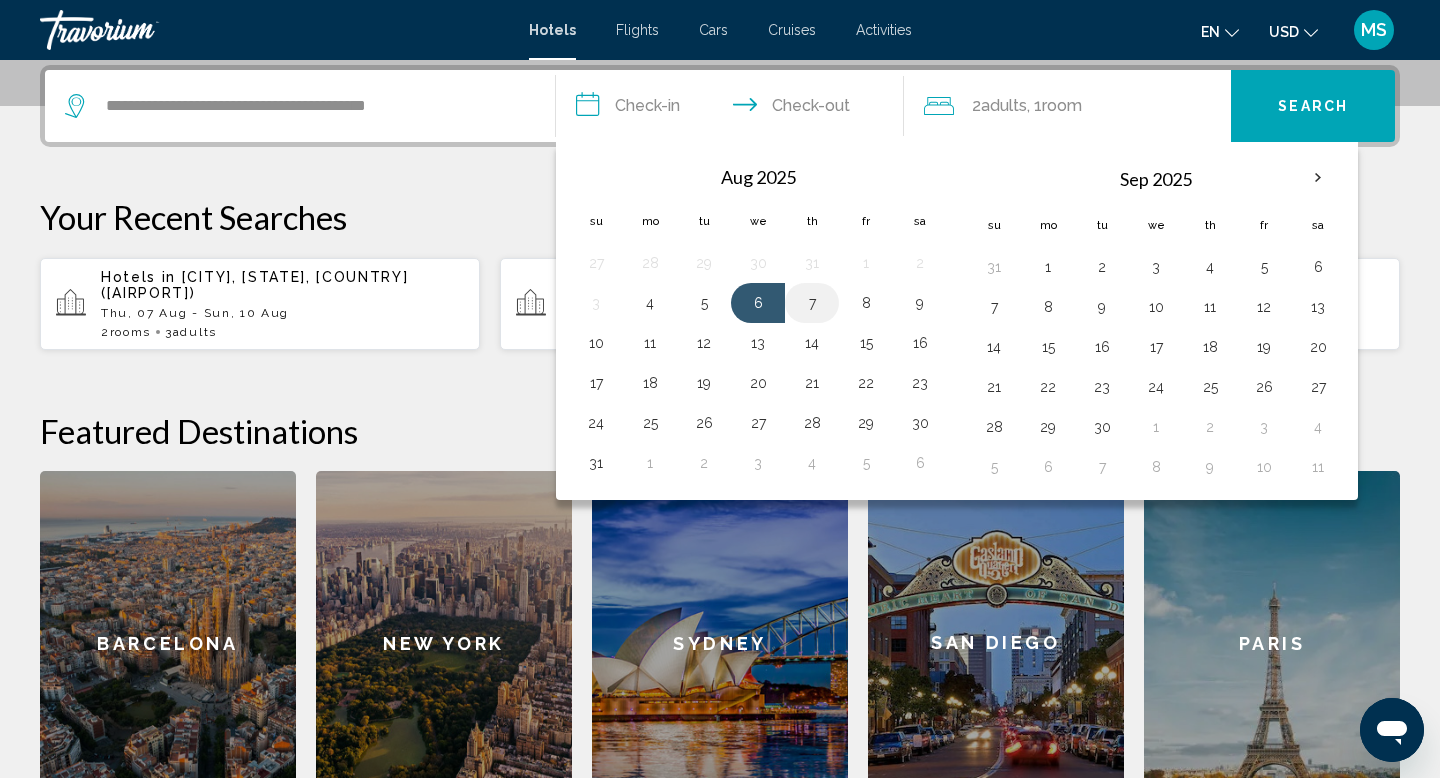 click on "7" at bounding box center [812, 303] 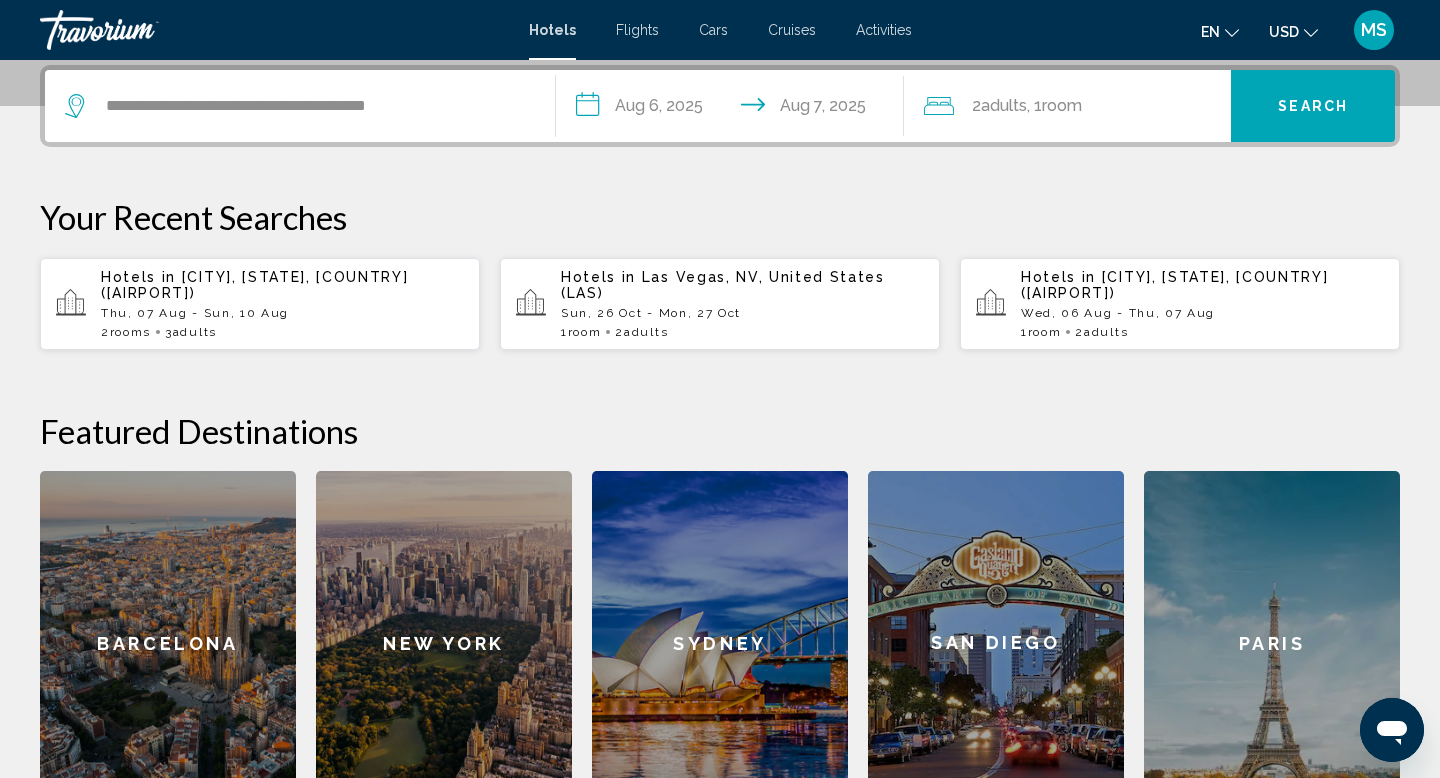 click on "2  Adult Adults , 1  Room rooms" 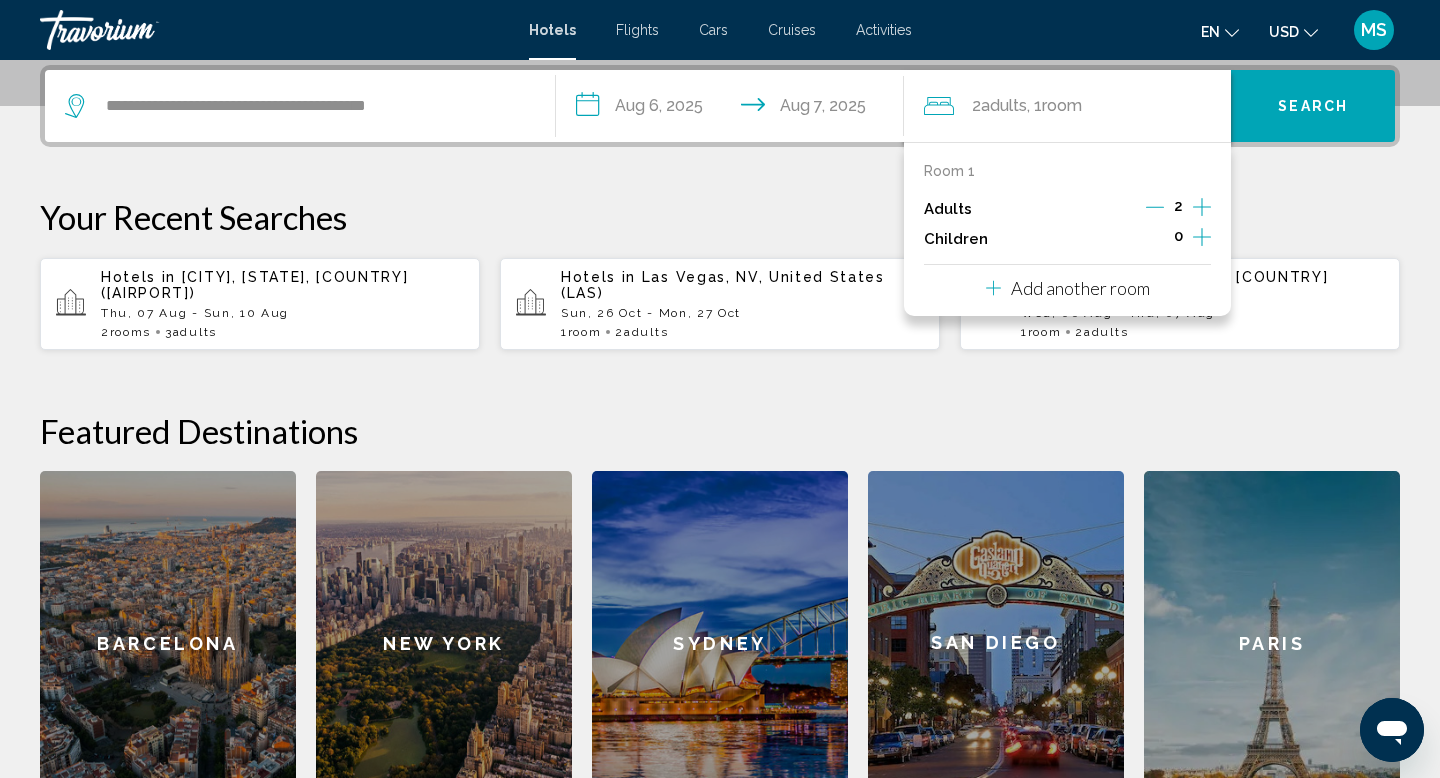click on "Add another room" at bounding box center [1080, 288] 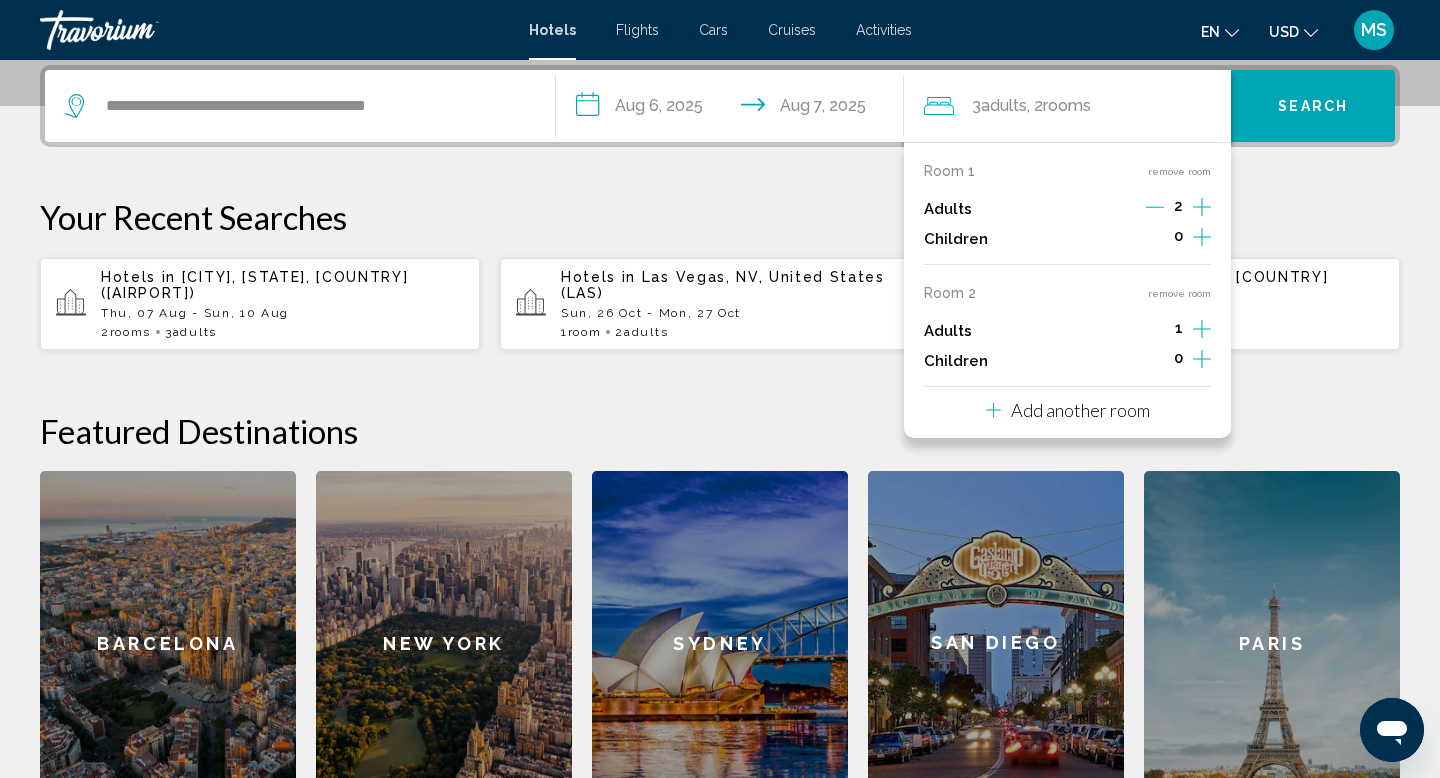 click on "**********" at bounding box center [720, 440] 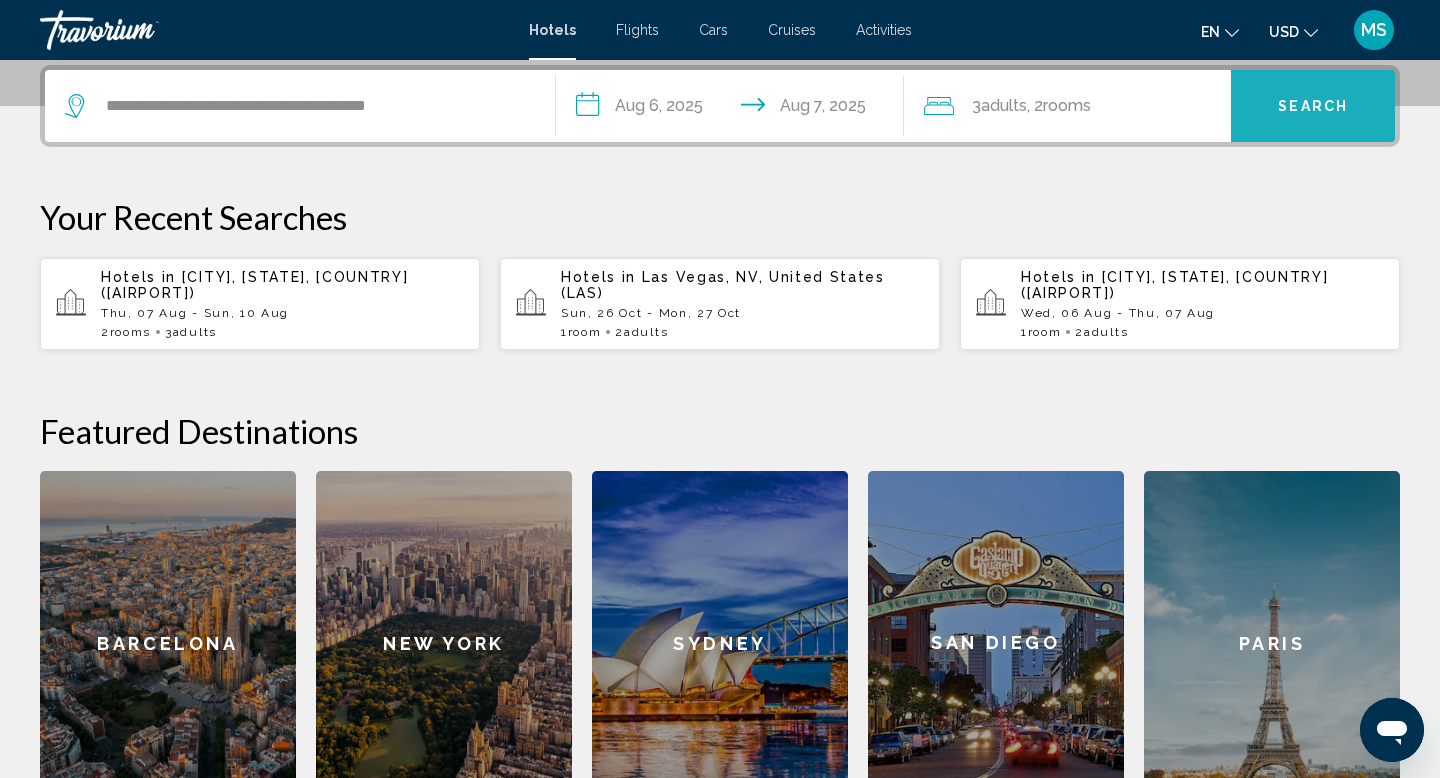 click on "Search" at bounding box center (1313, 107) 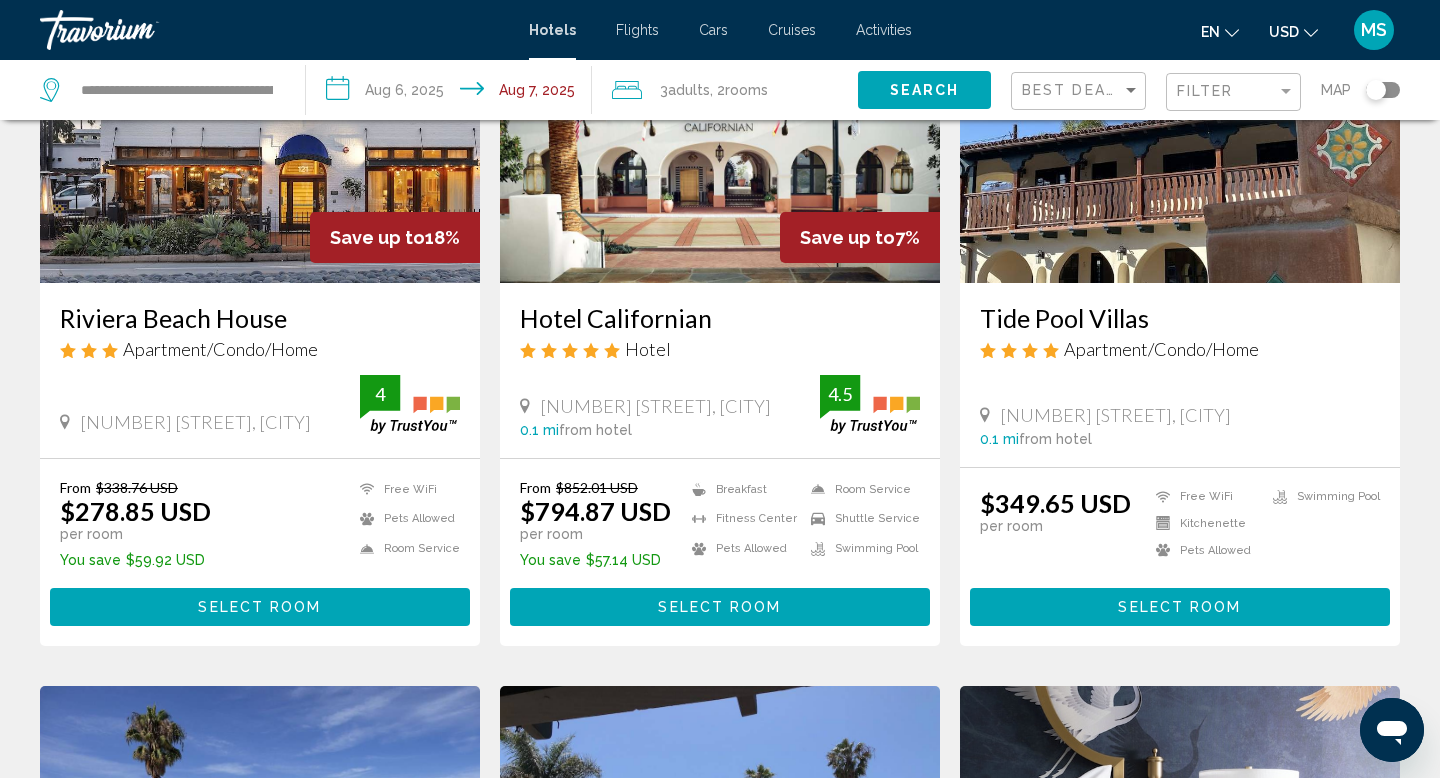 scroll, scrollTop: 233, scrollLeft: 0, axis: vertical 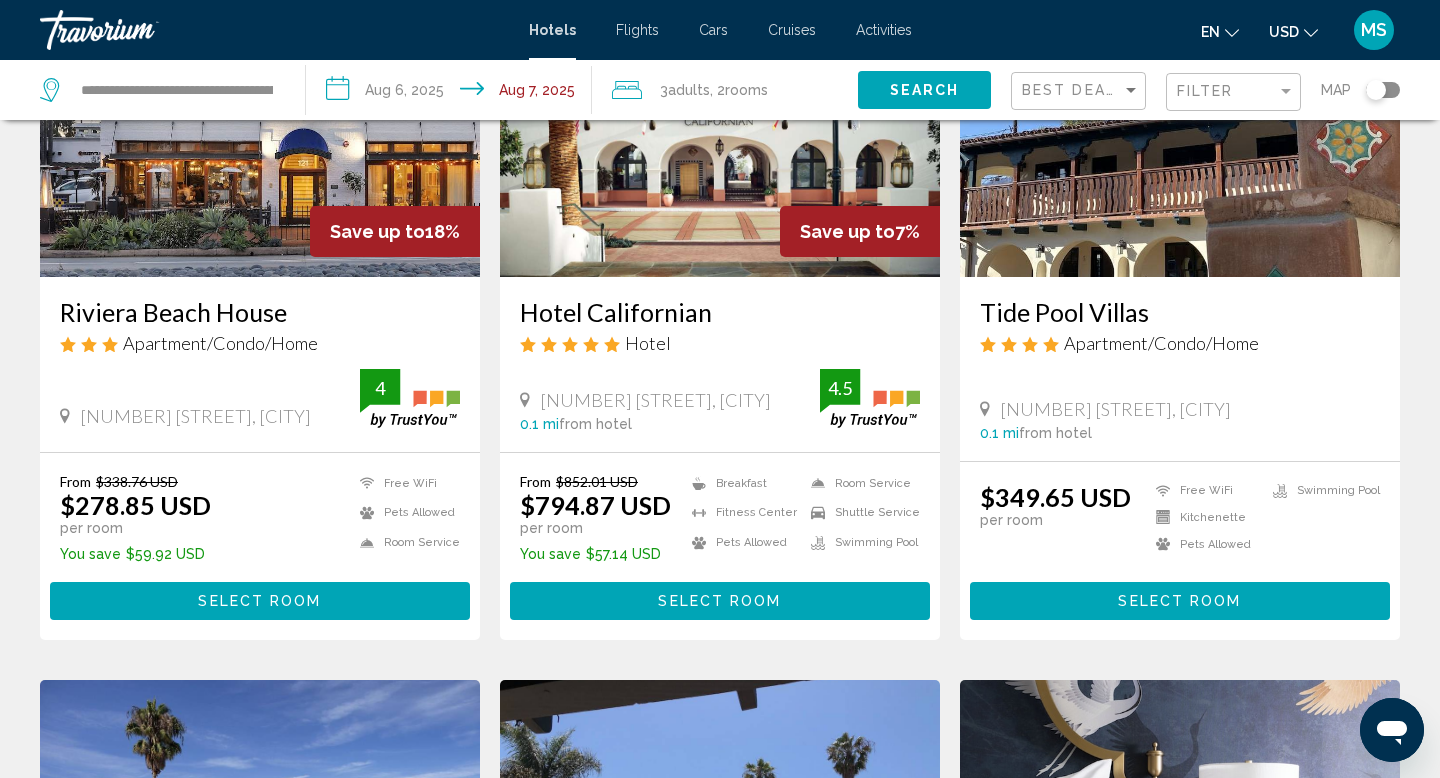 click on "Select Room" at bounding box center [259, 602] 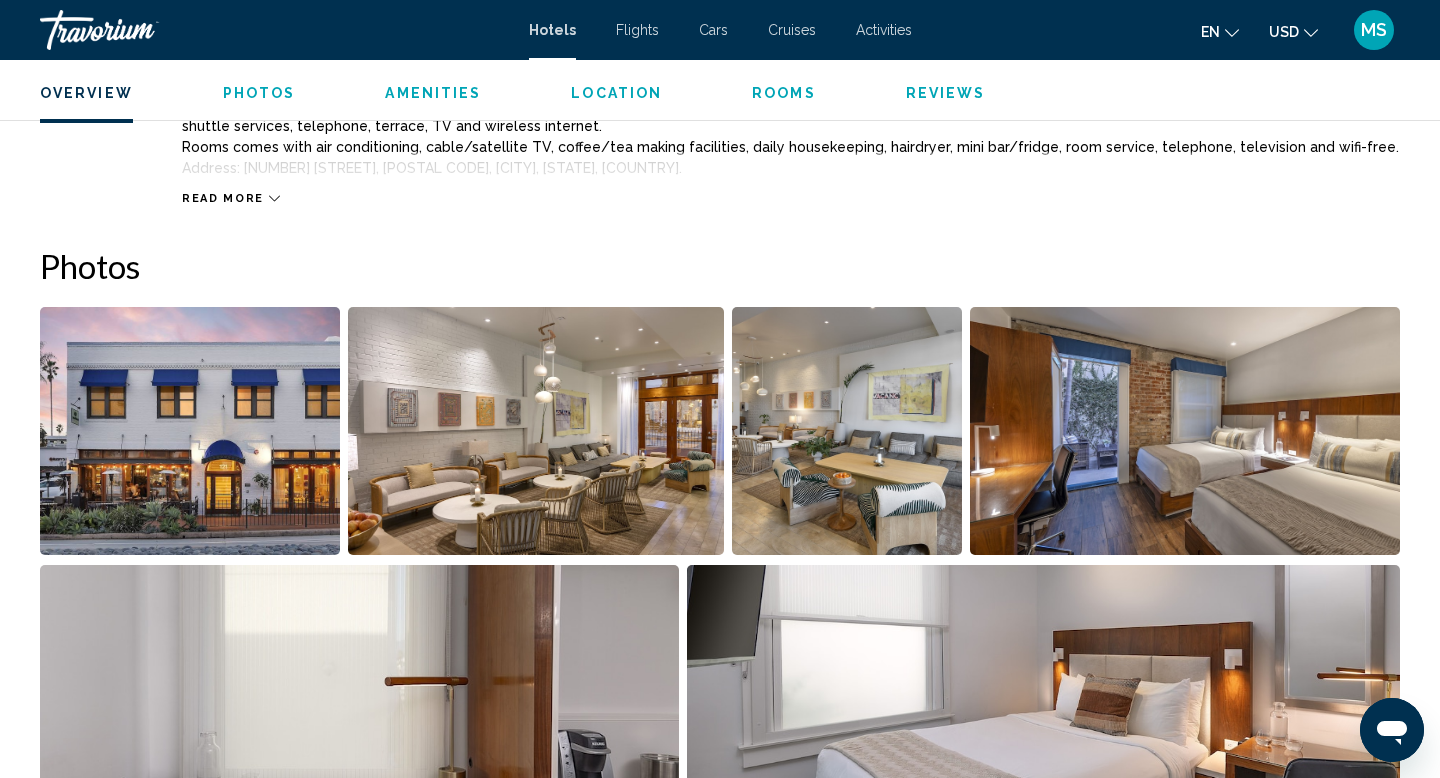 scroll, scrollTop: 0, scrollLeft: 0, axis: both 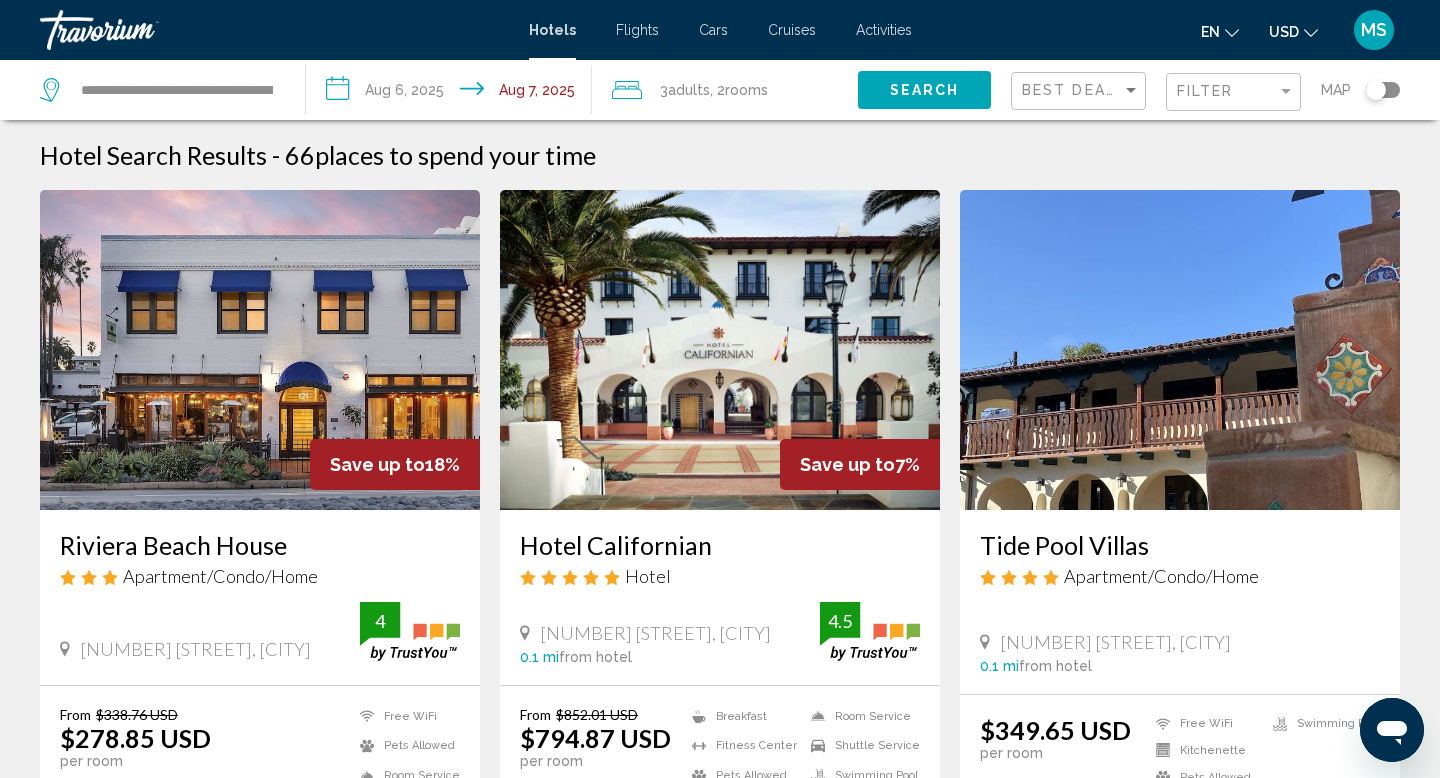 click on "Adults" 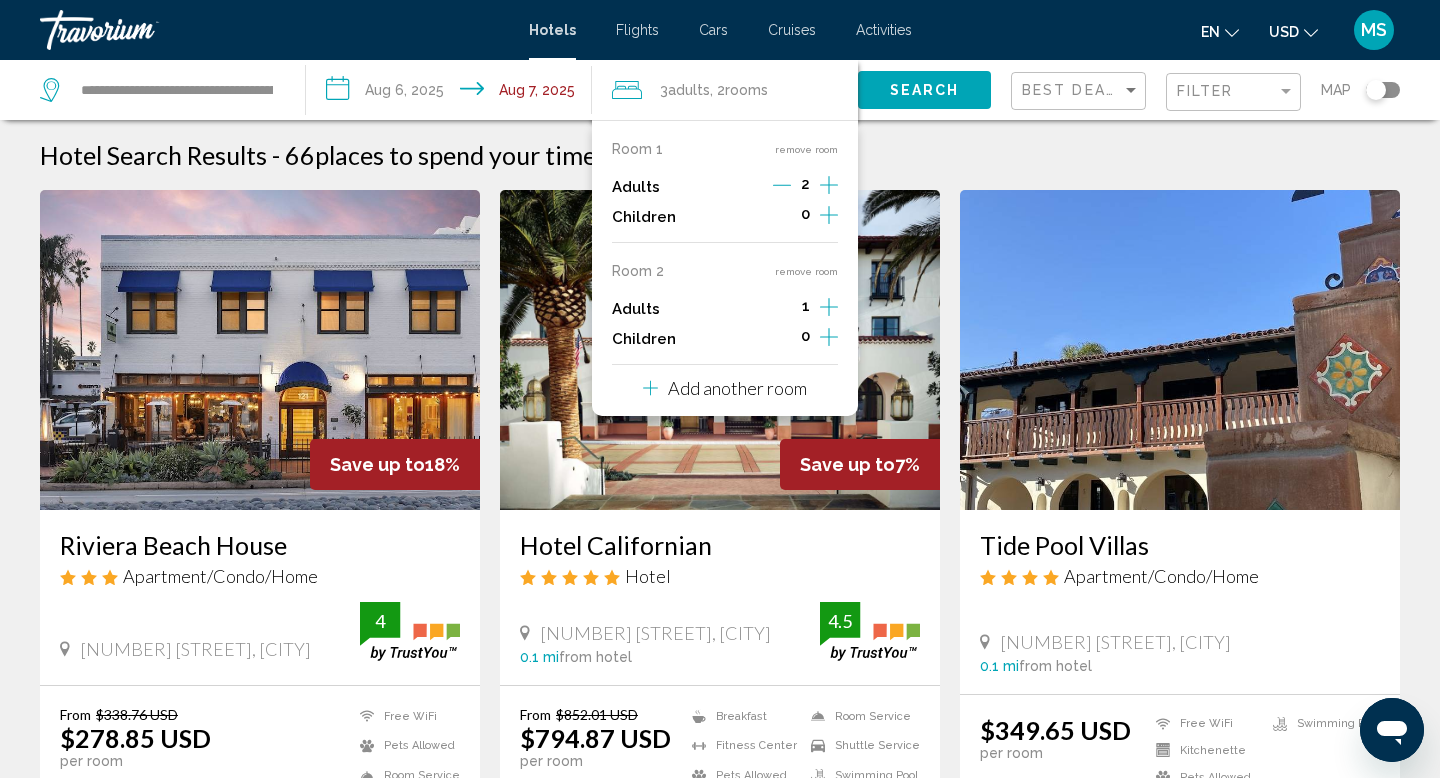 click 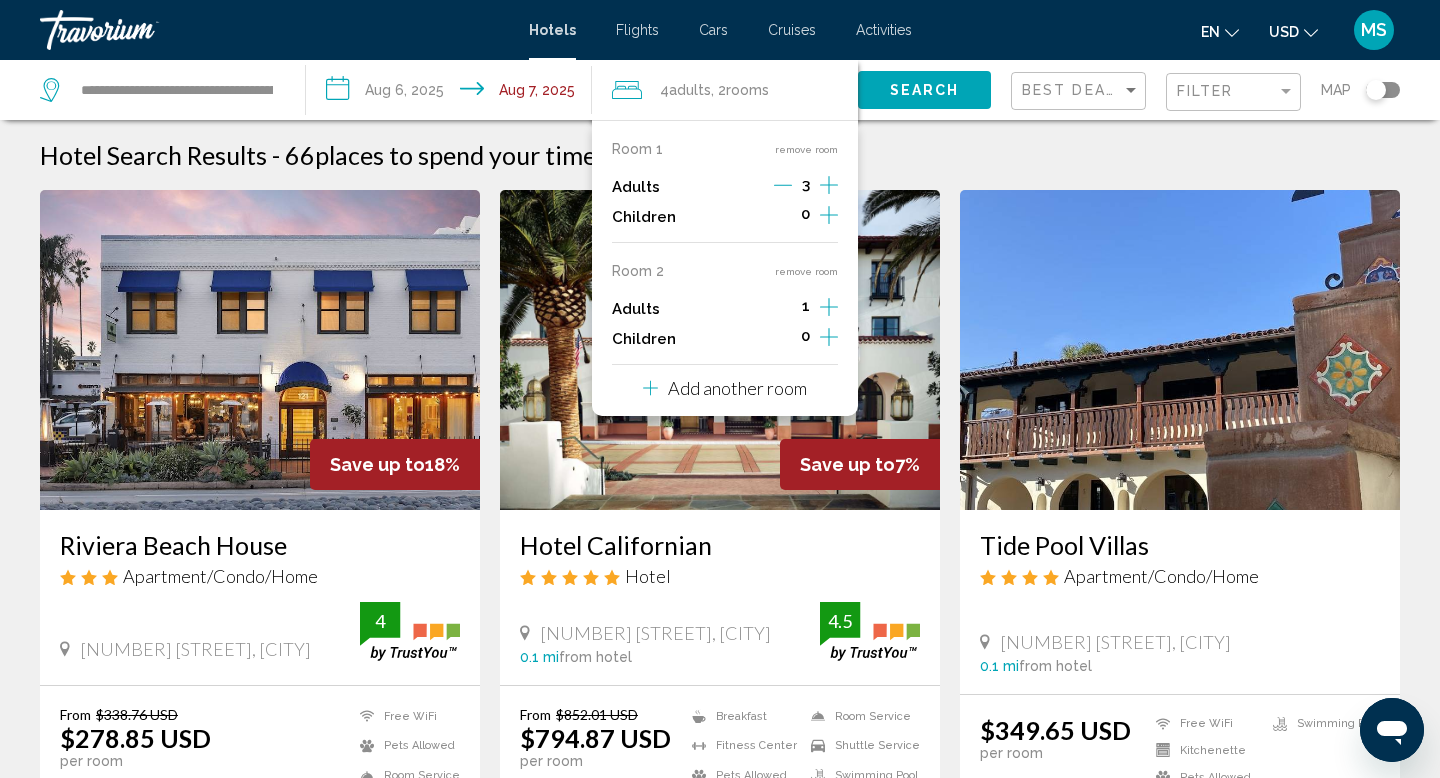 click on "Hotel Search Results  -   66  places to spend your time" at bounding box center (720, 155) 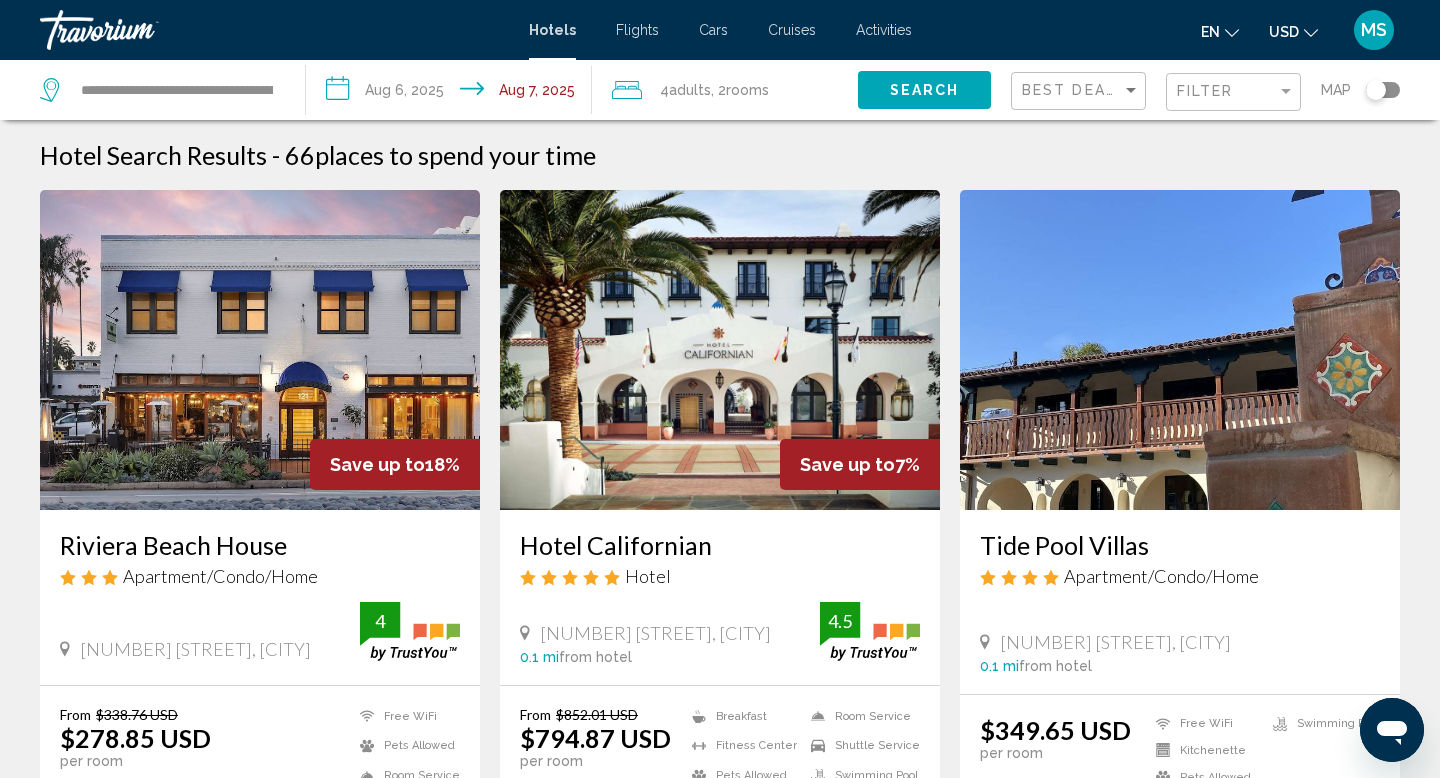 click on "Search" 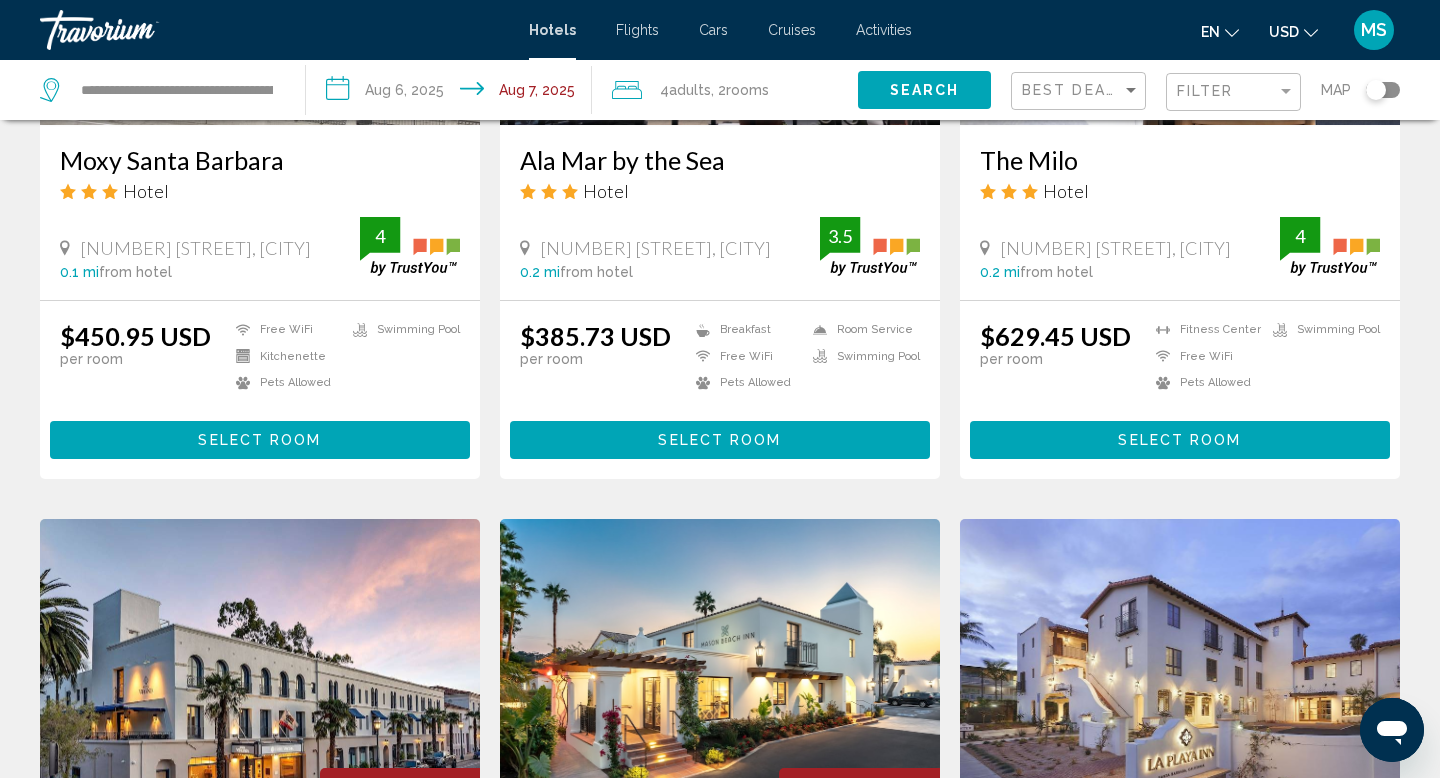 scroll, scrollTop: 0, scrollLeft: 0, axis: both 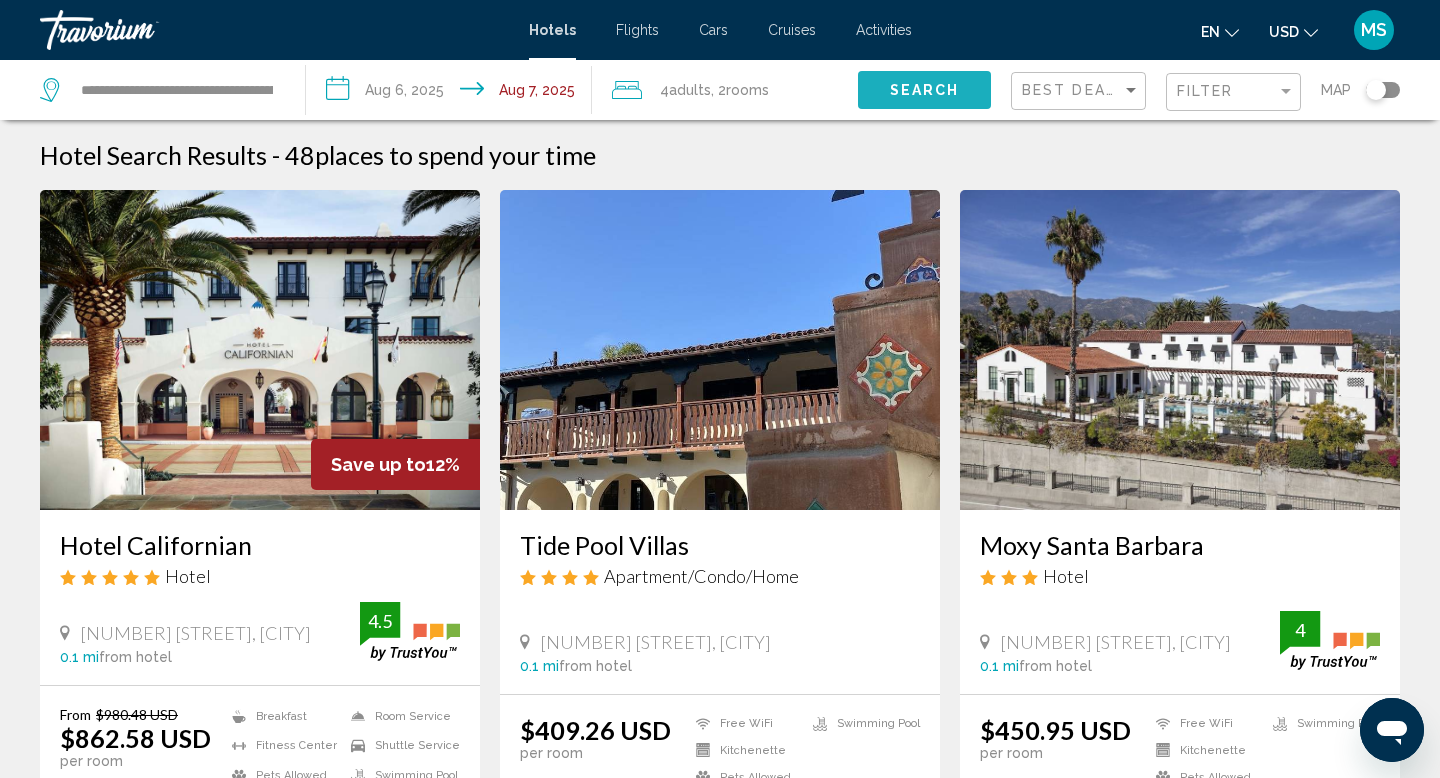 click on "Search" 